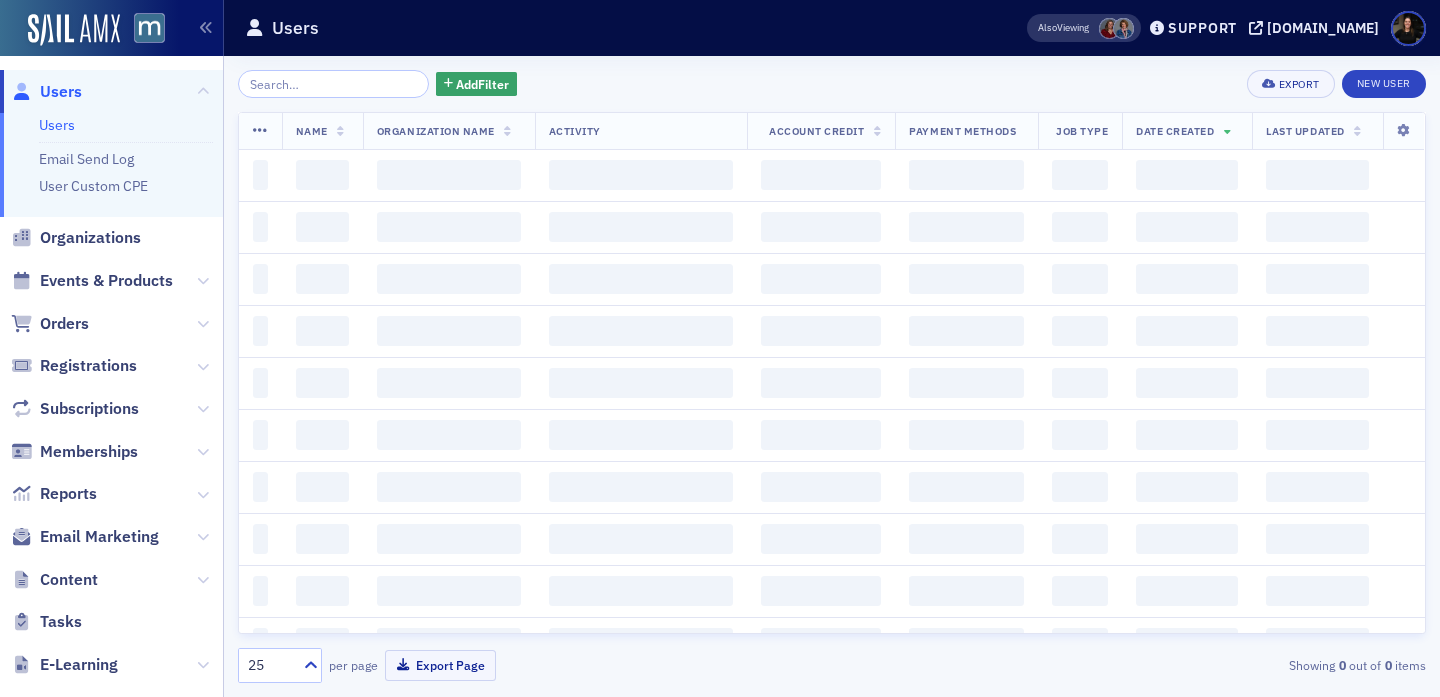 scroll, scrollTop: 0, scrollLeft: 0, axis: both 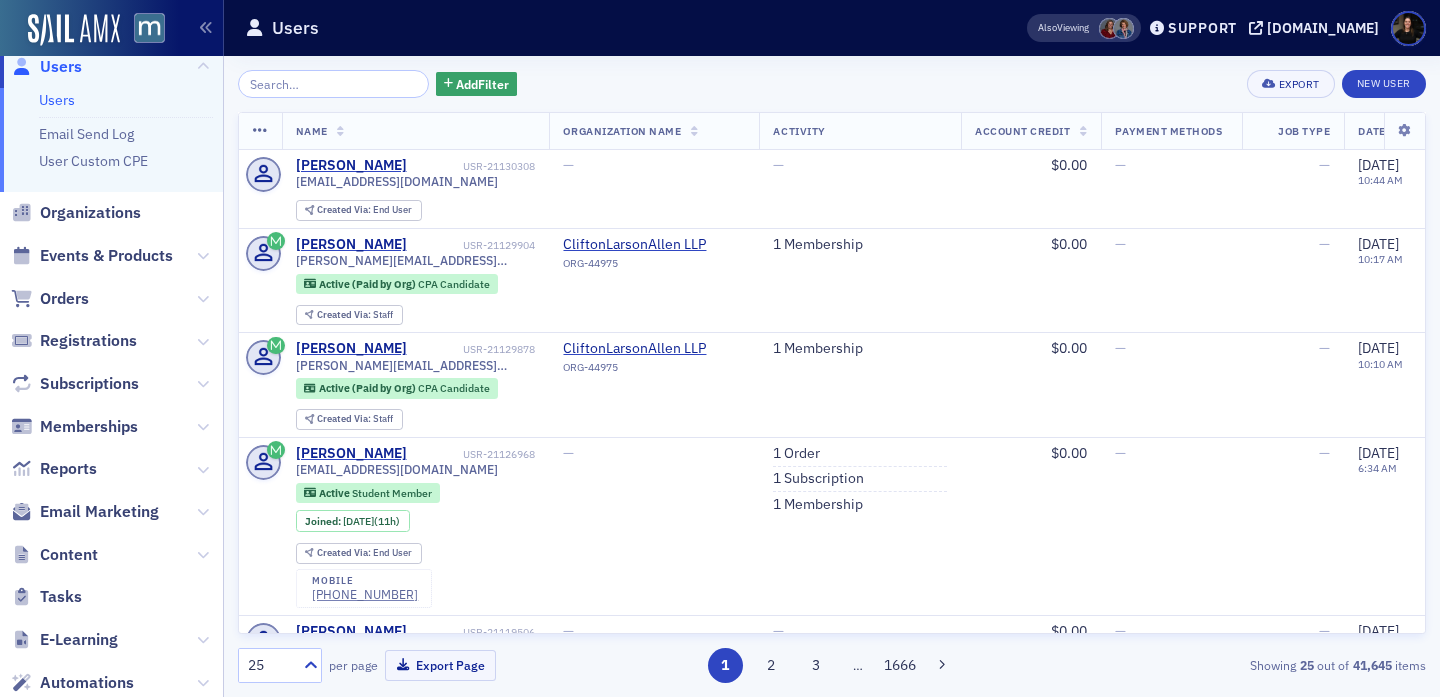 click 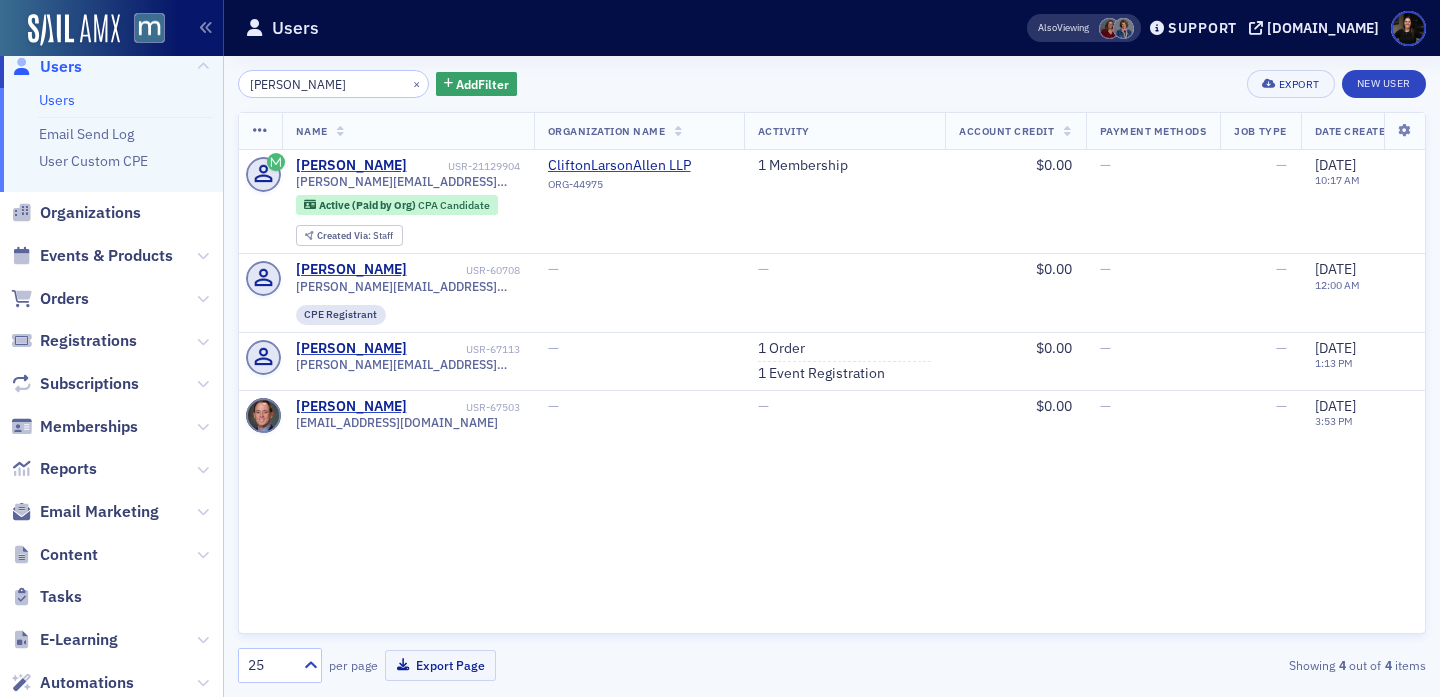 scroll, scrollTop: 0, scrollLeft: 0, axis: both 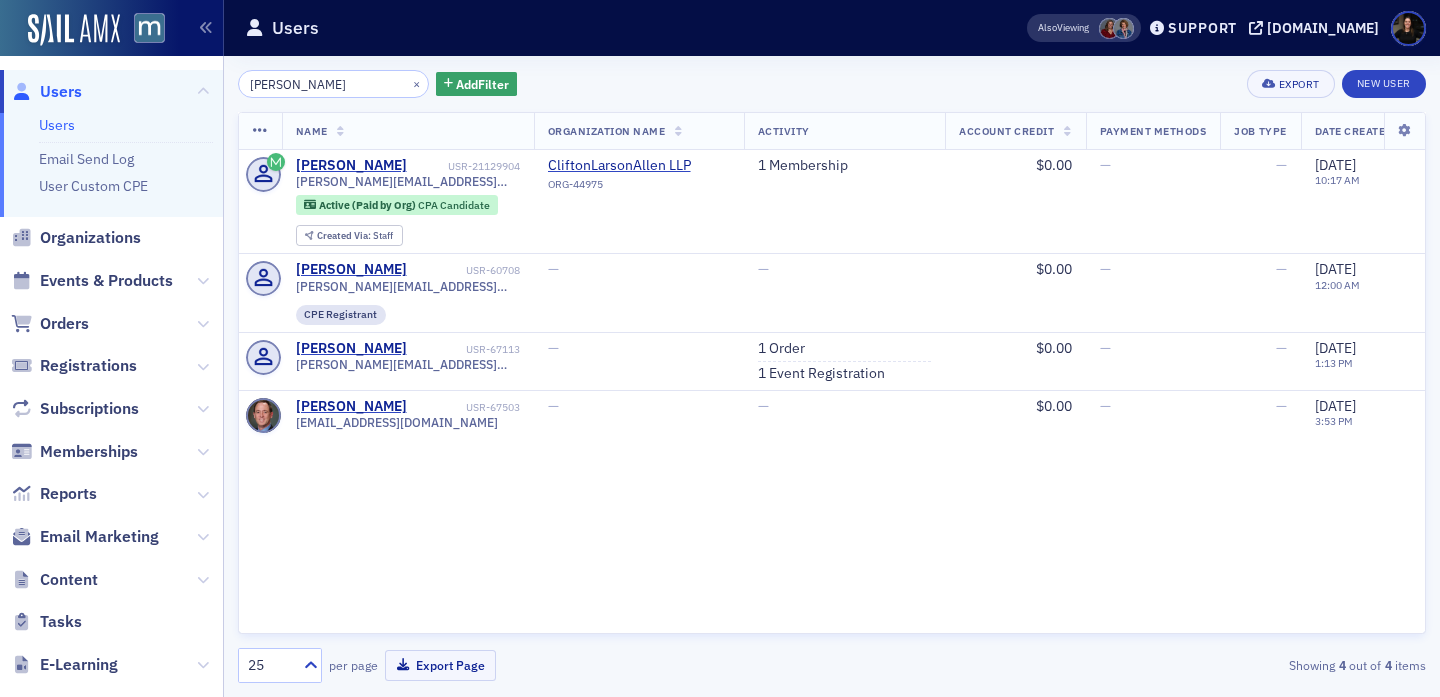 type on "kaylee cosgrove" 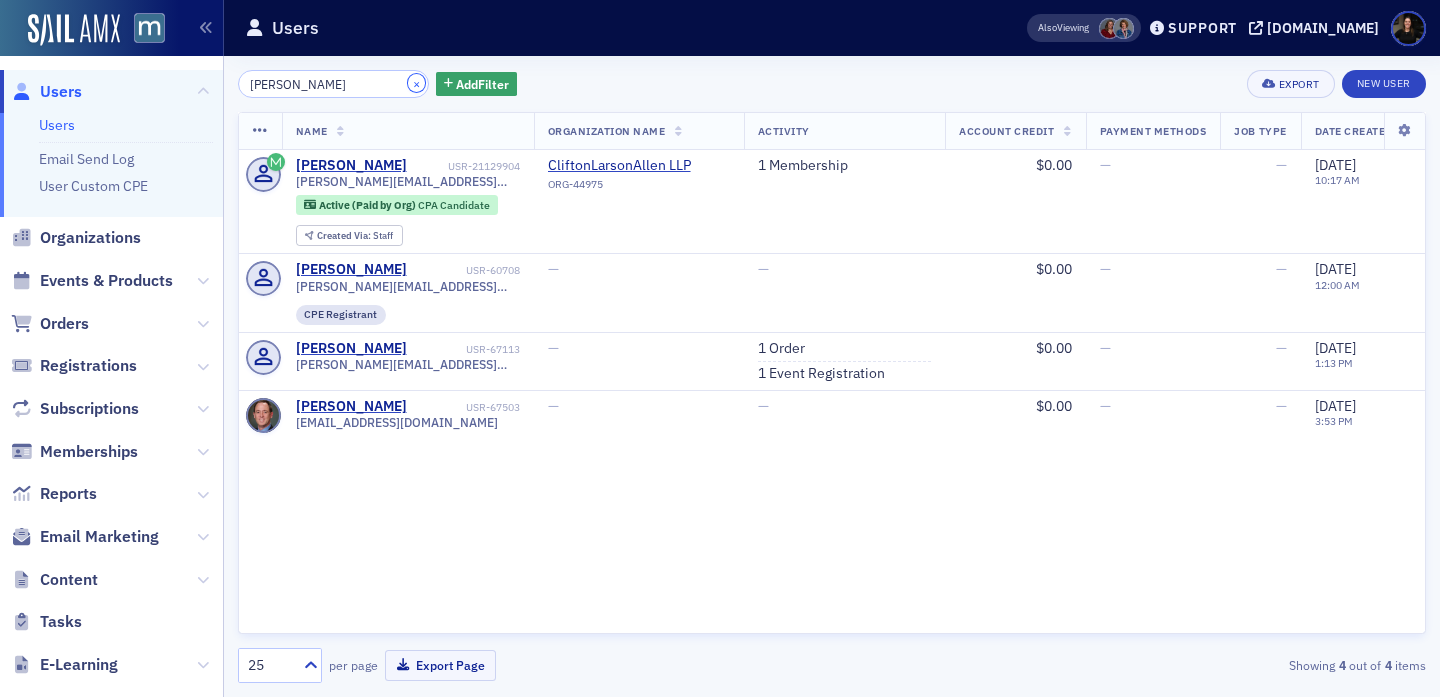 click on "×" 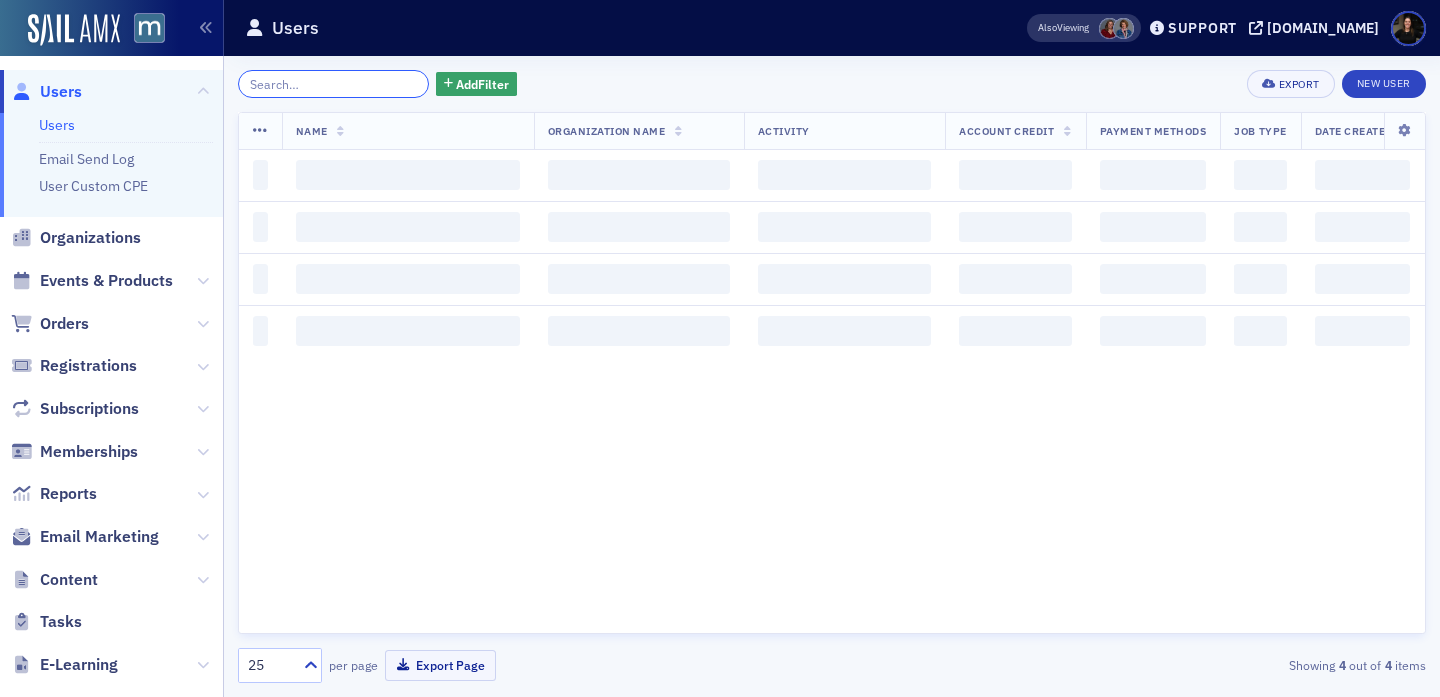 click 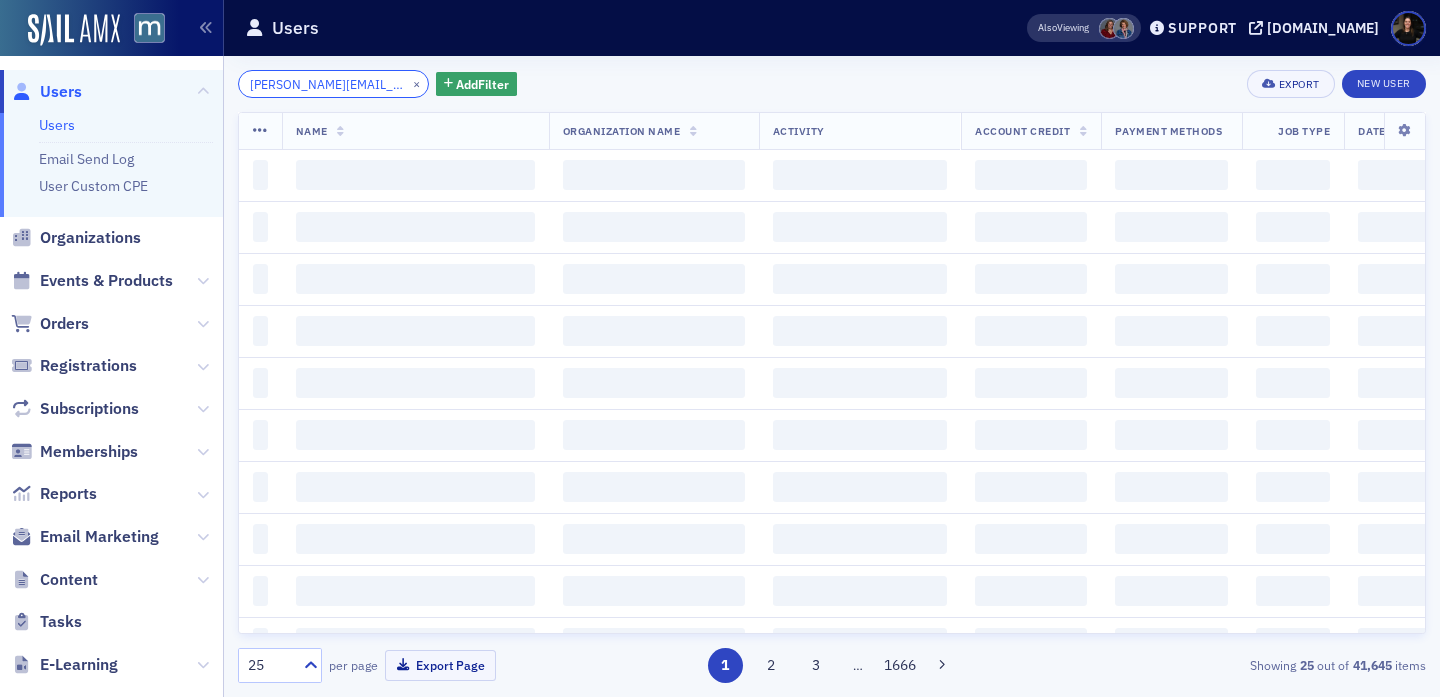 scroll, scrollTop: 0, scrollLeft: 66, axis: horizontal 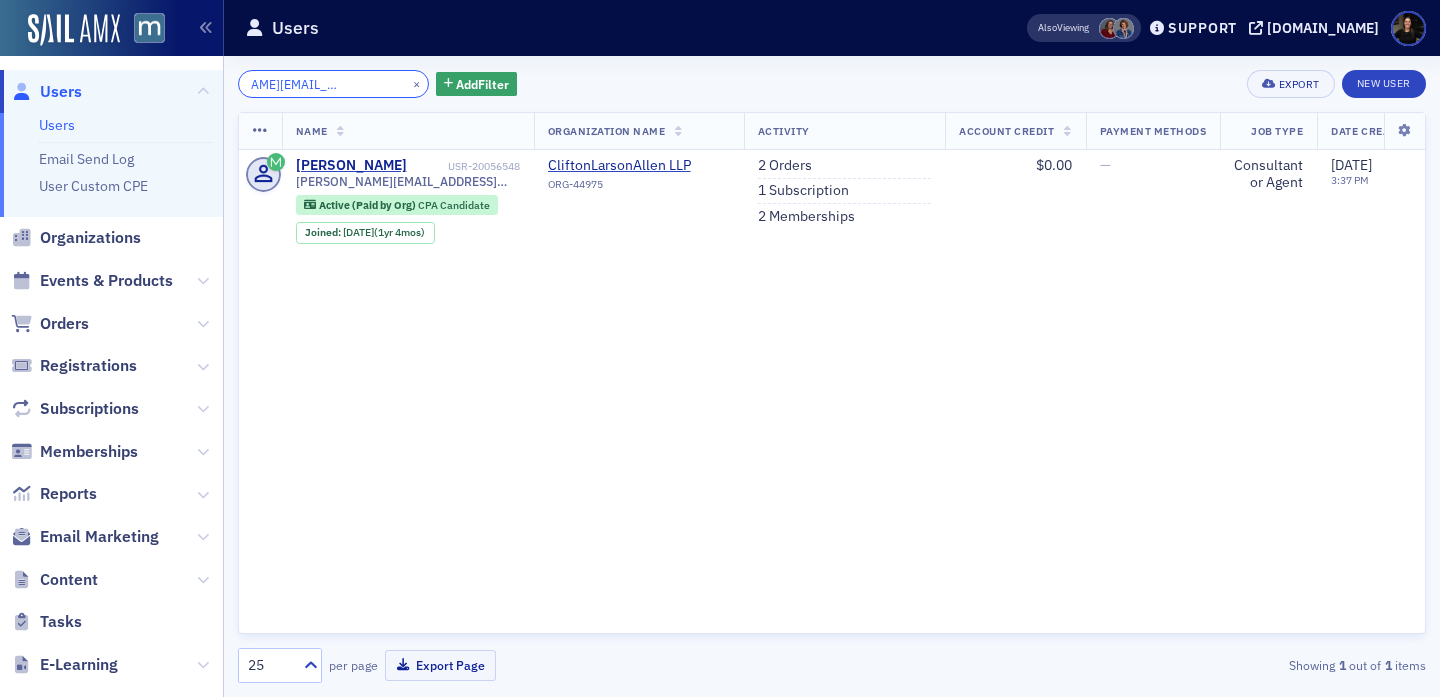 type on "Robin.Flounlacker@claconnect.com" 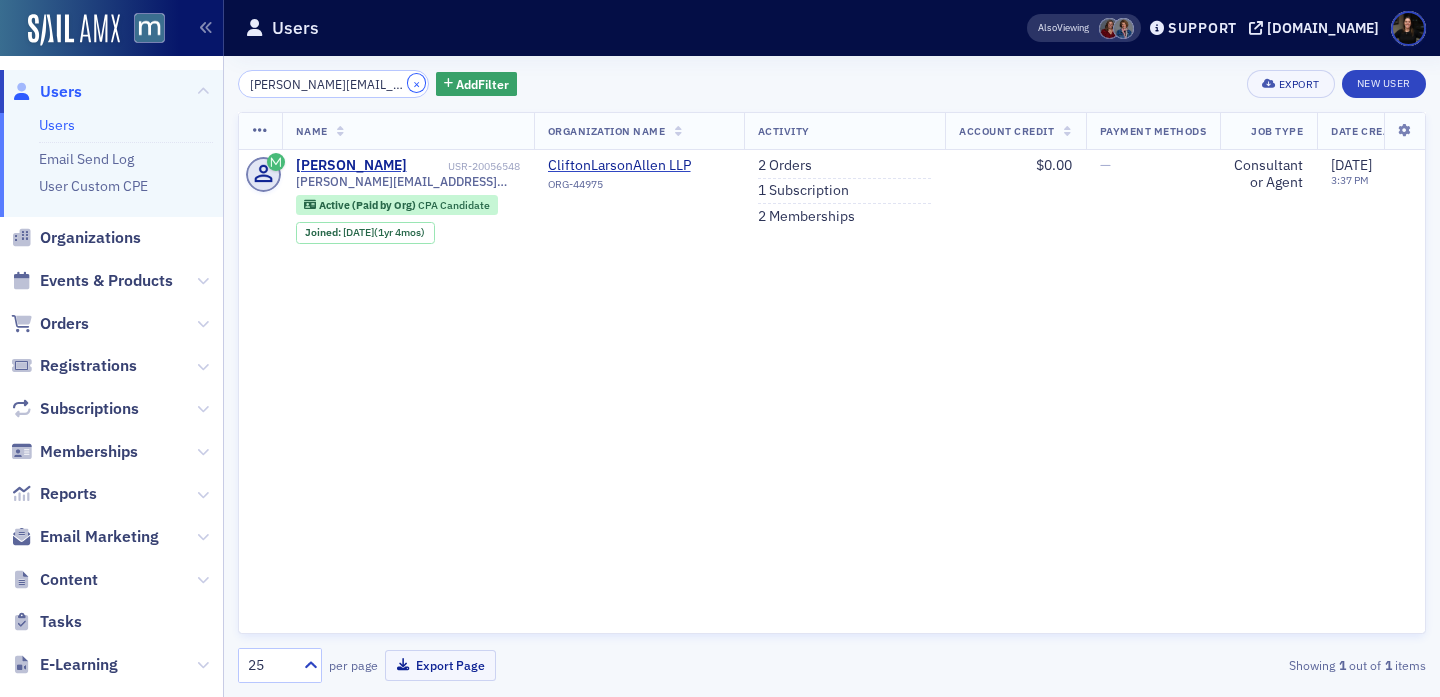 click on "×" 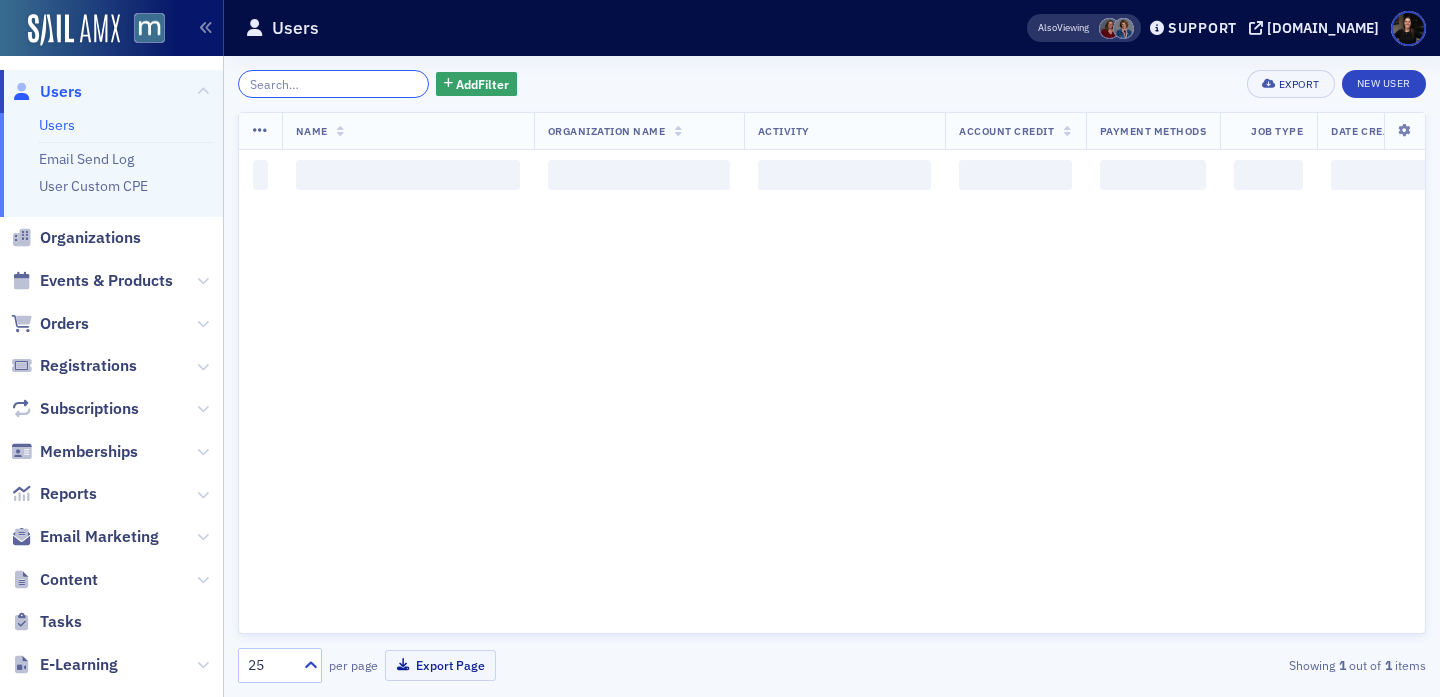 click 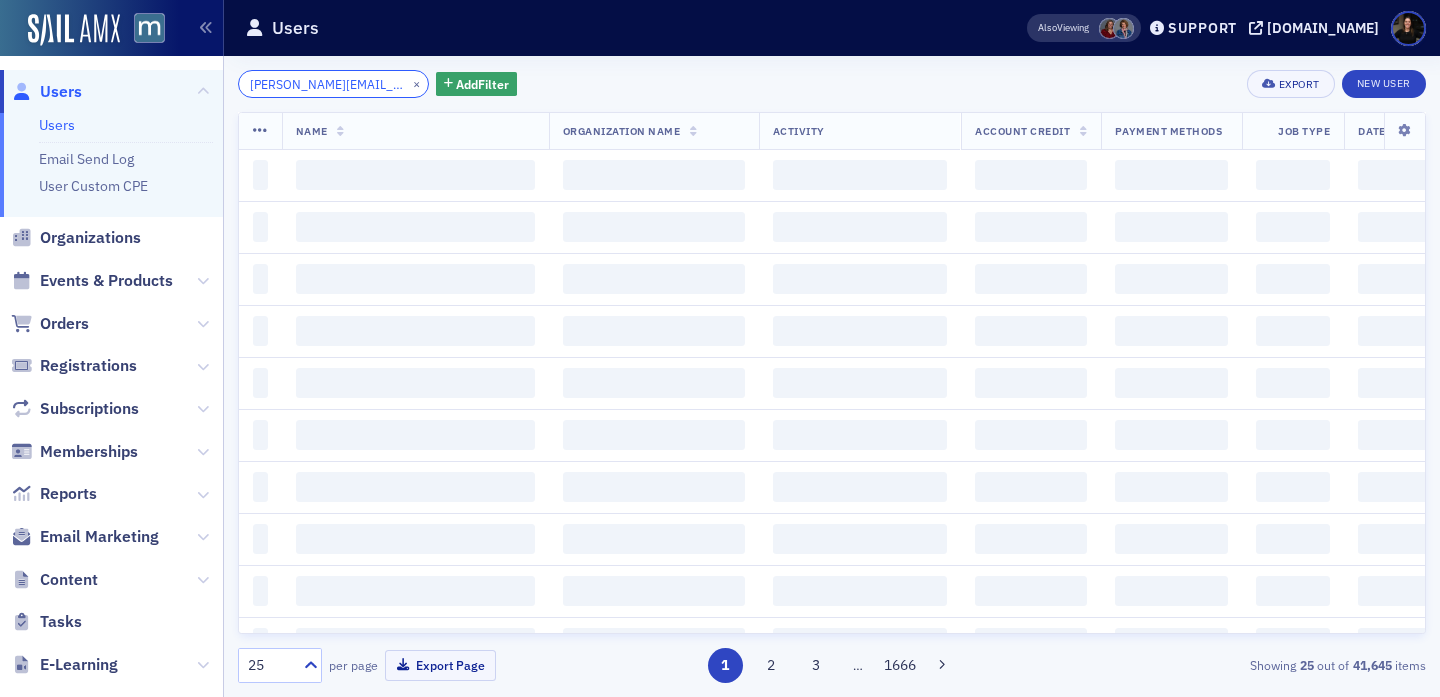 scroll, scrollTop: 0, scrollLeft: 29, axis: horizontal 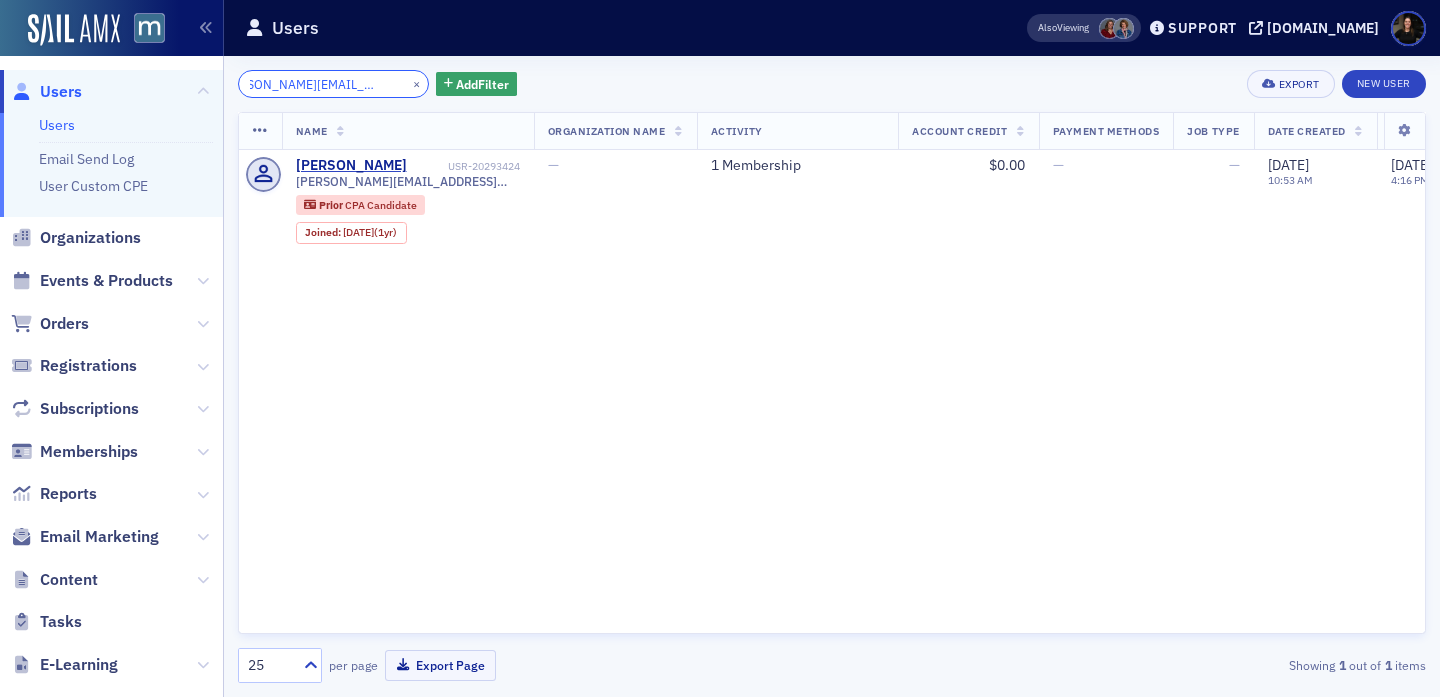 type on "sarah.tilton@claconnect.com" 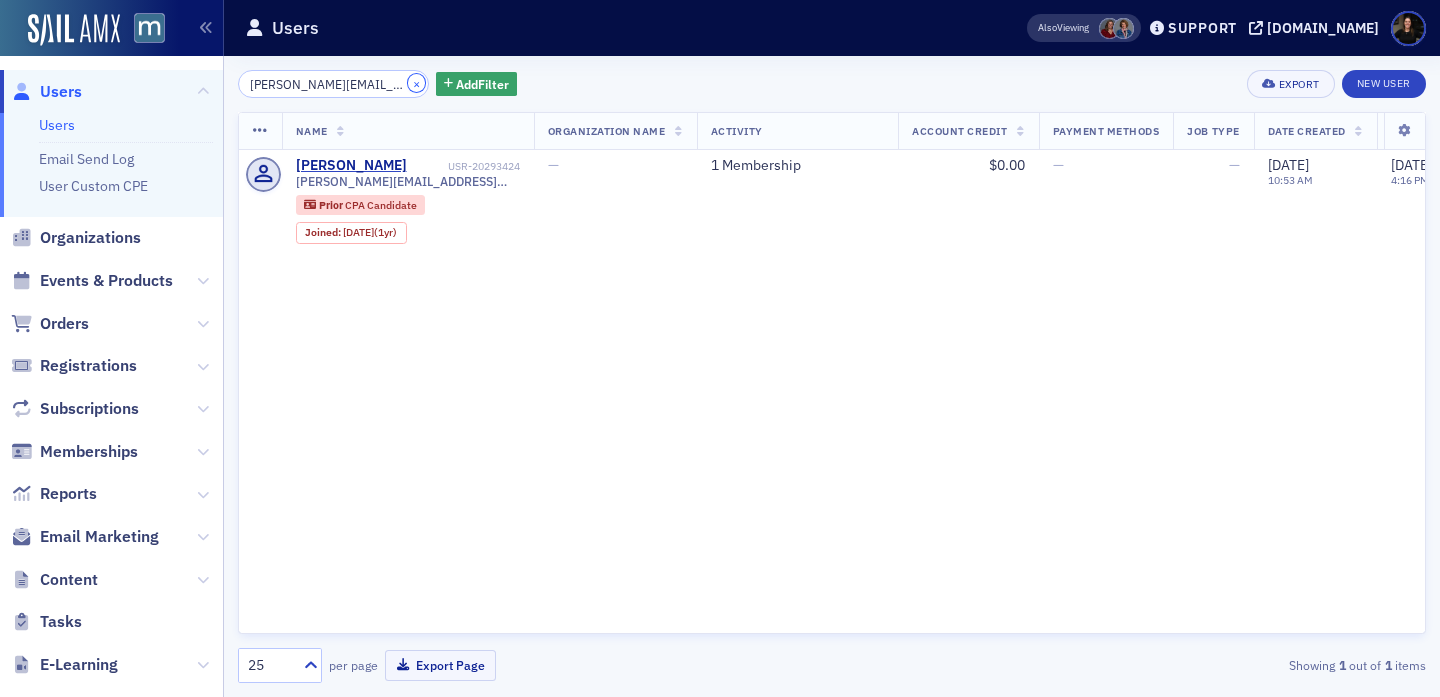 click on "×" 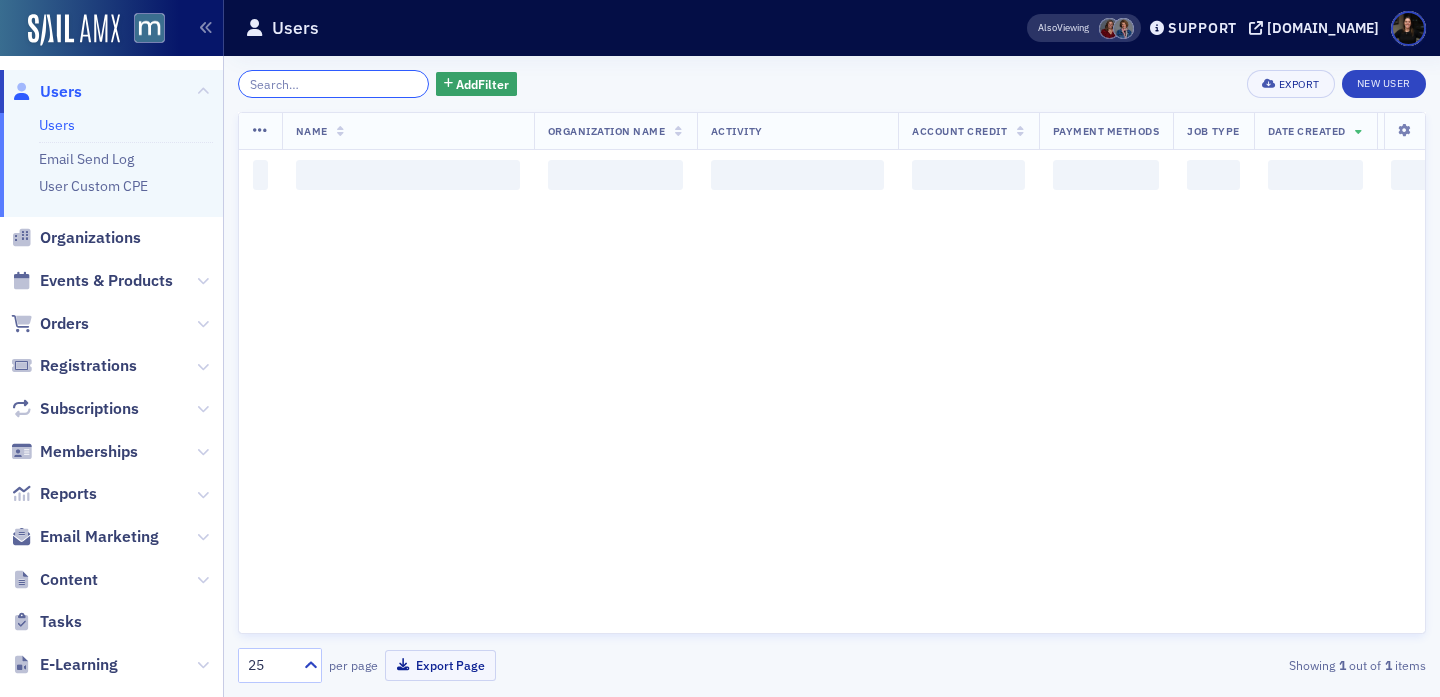 click 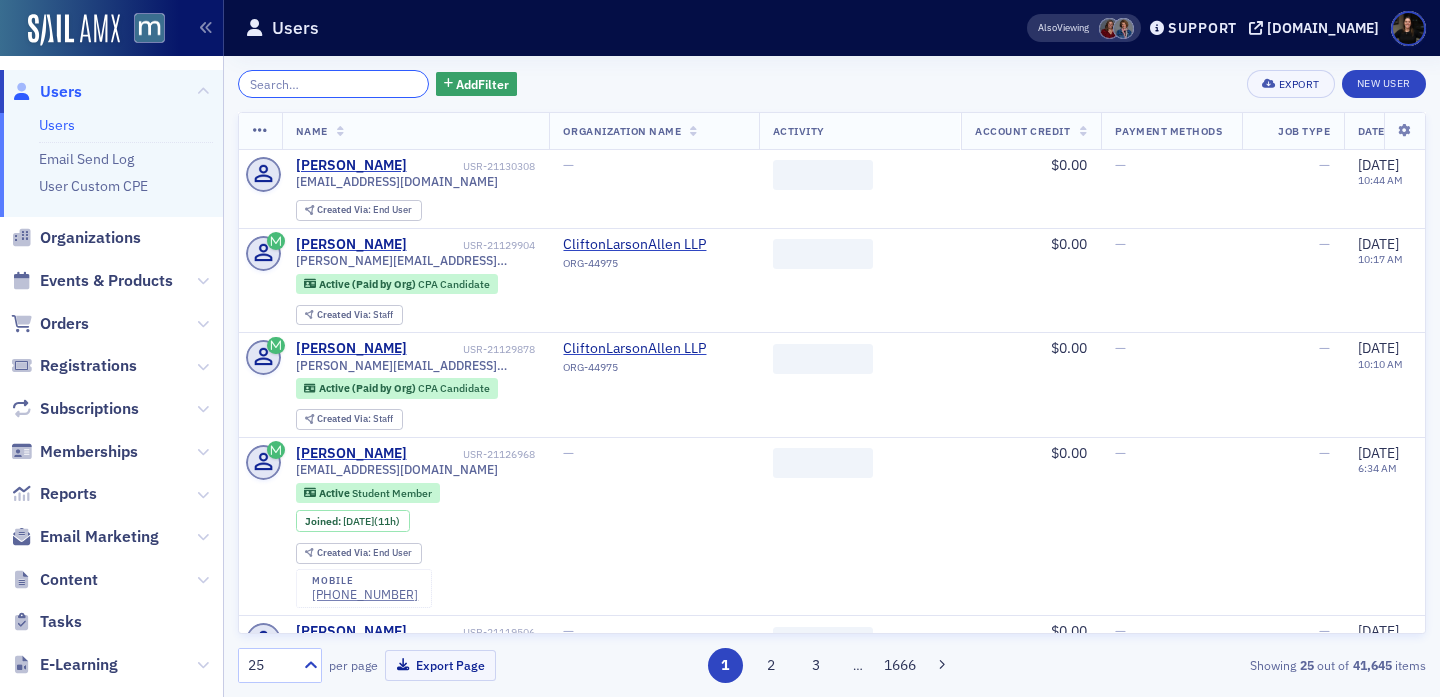 paste on "amir.mzese@claconnect.com" 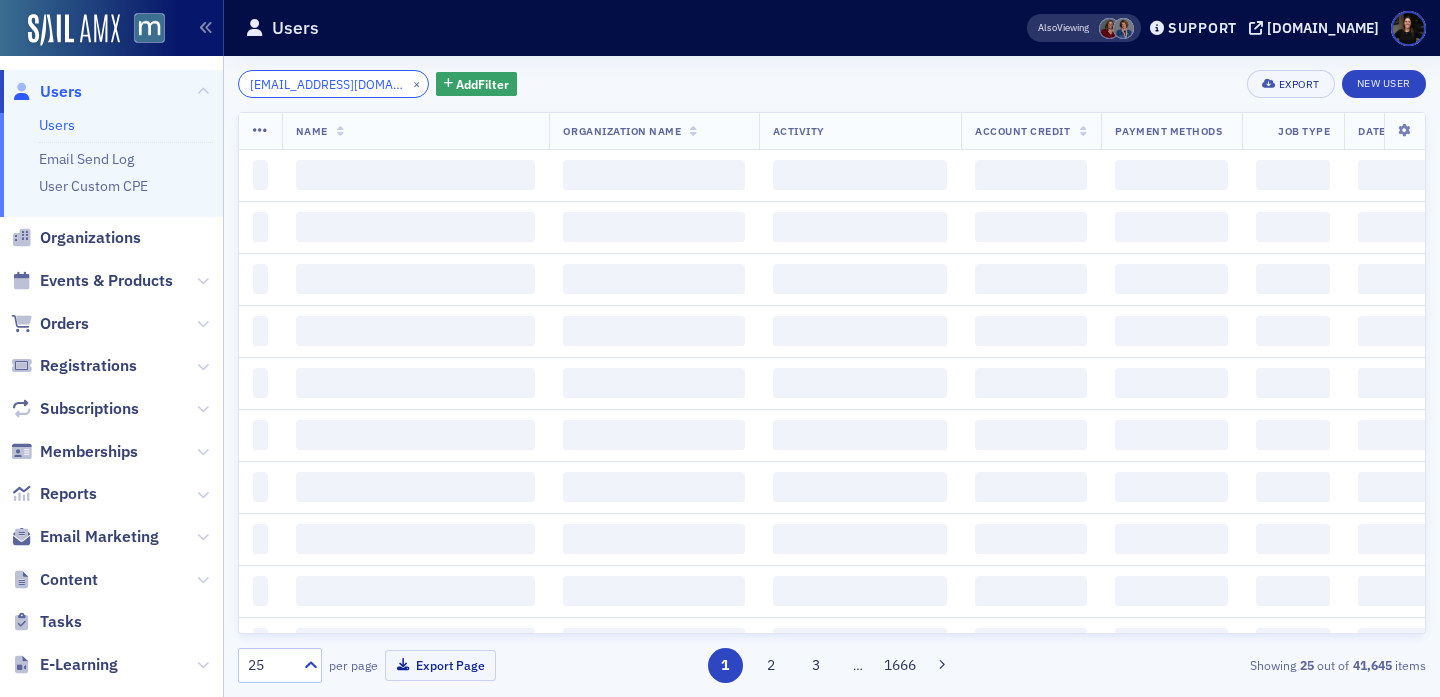 scroll, scrollTop: 0, scrollLeft: 29, axis: horizontal 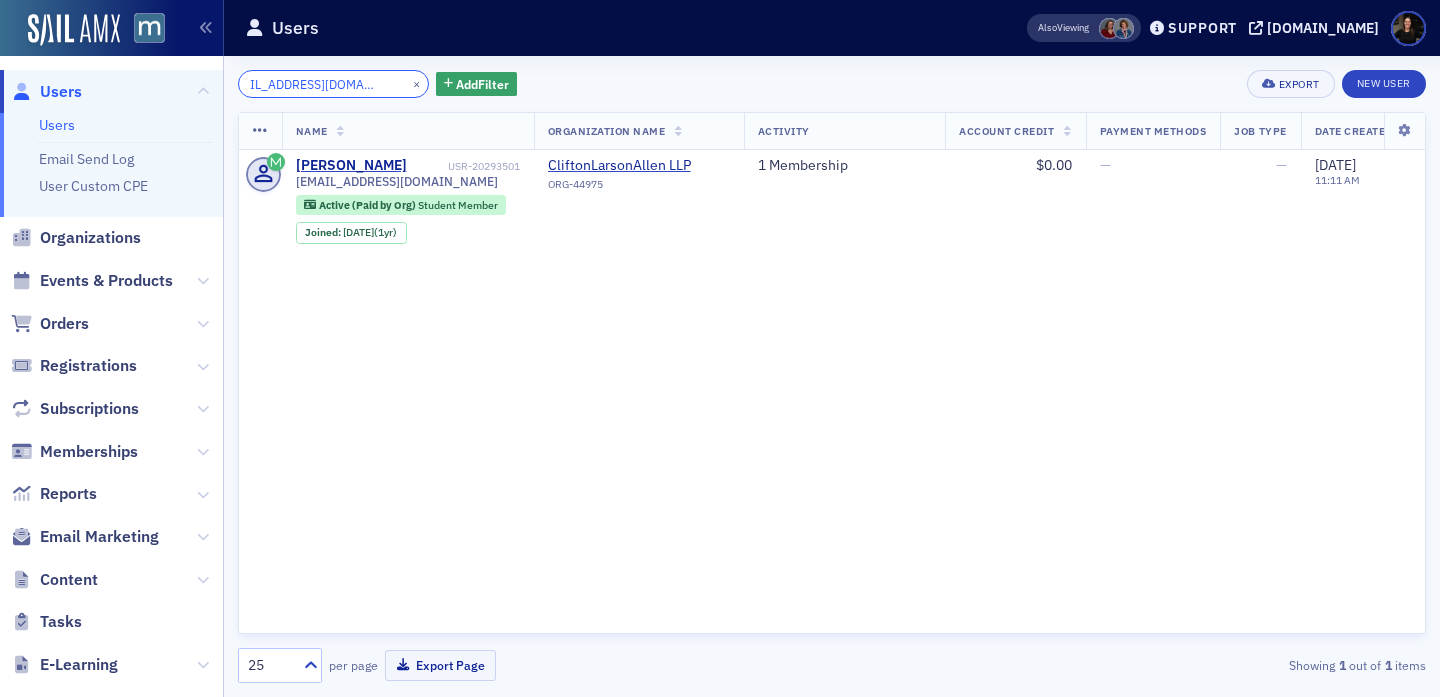 type on "amir.mzese@claconnect.com" 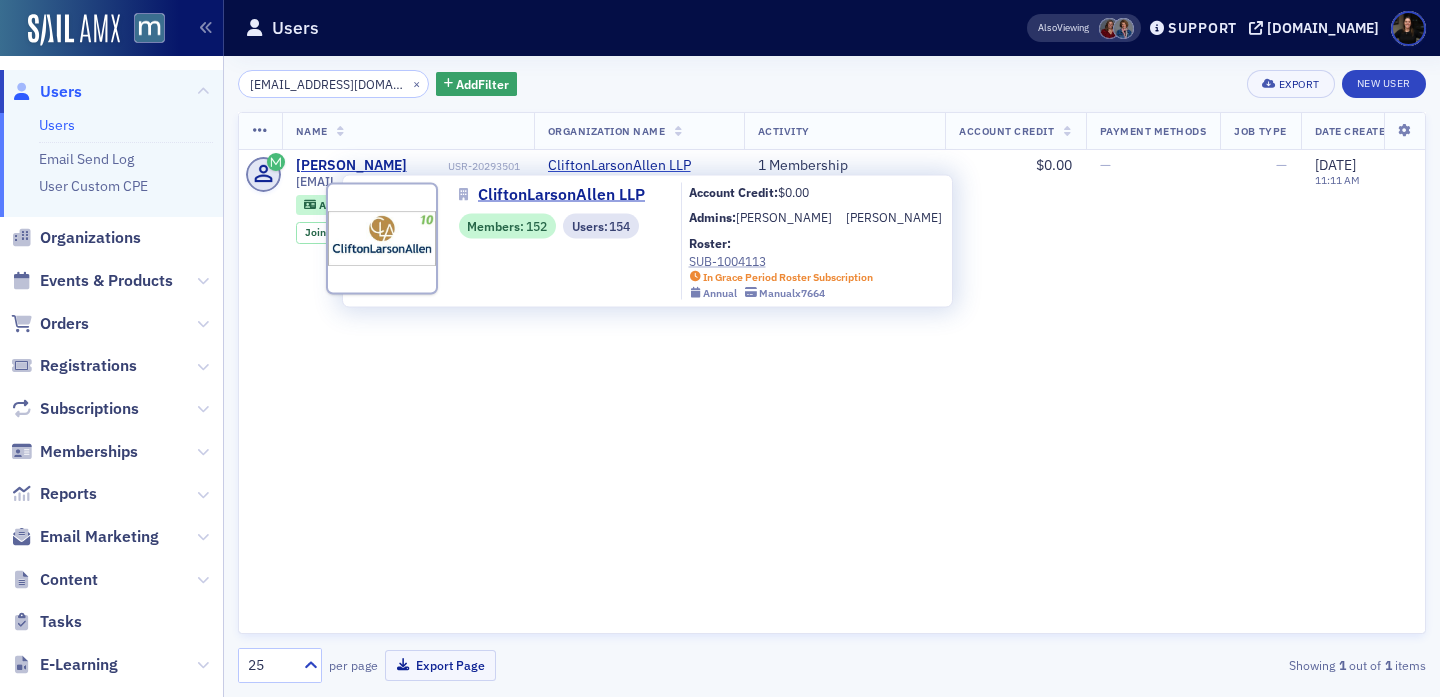 click on "SUB-1004113" at bounding box center [781, 261] 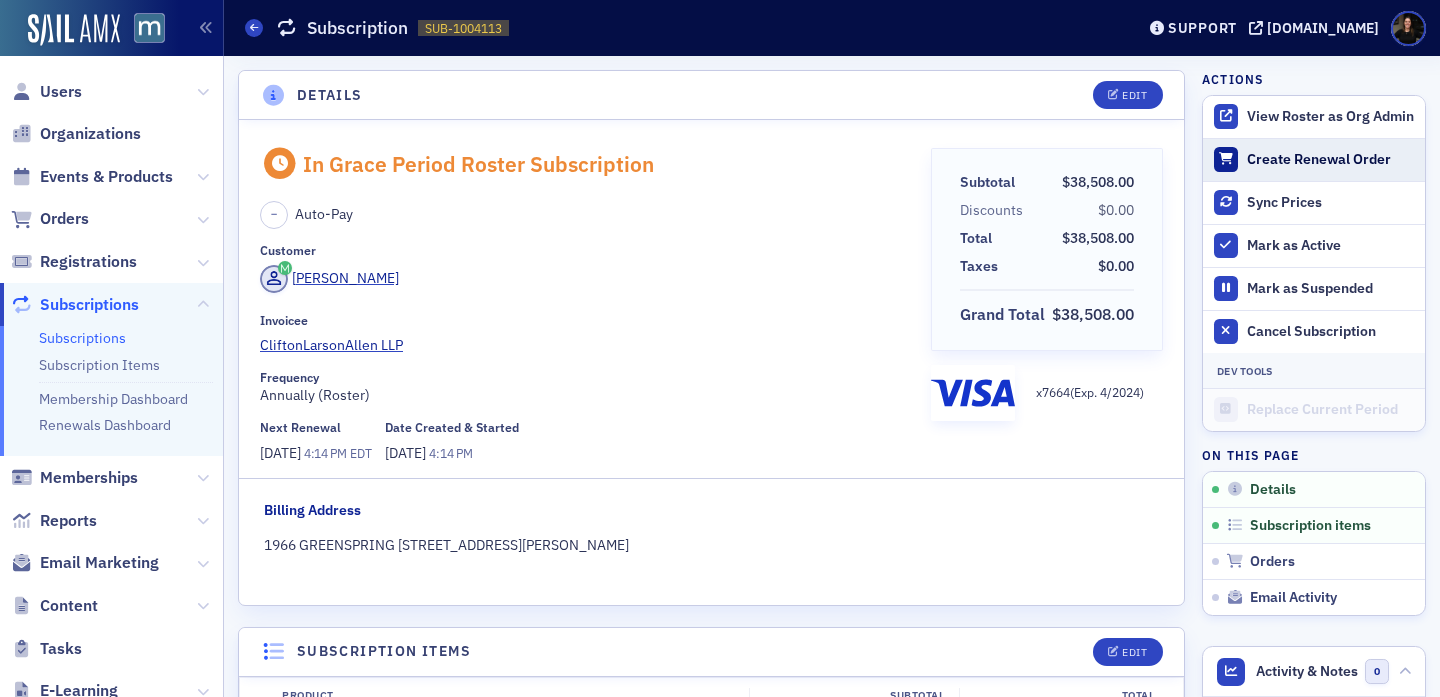 scroll, scrollTop: 0, scrollLeft: 0, axis: both 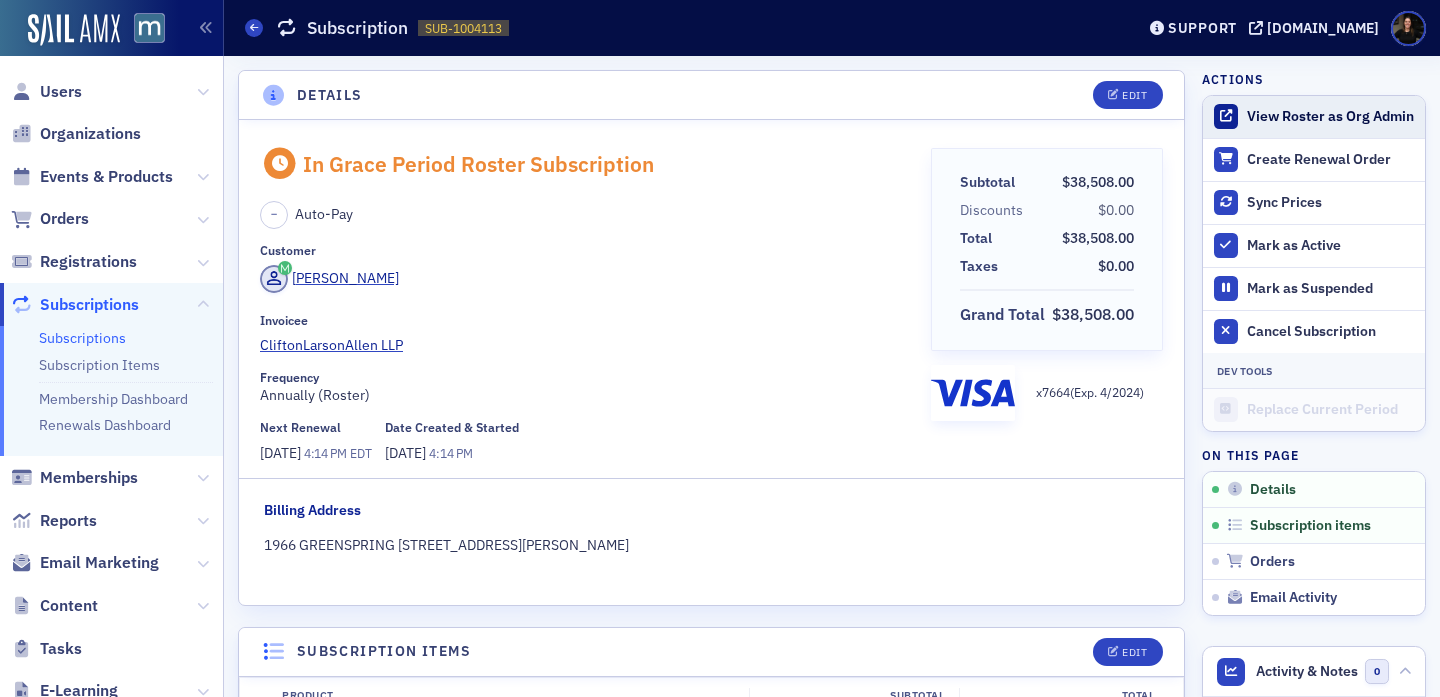 click on "View Roster as Org Admin" 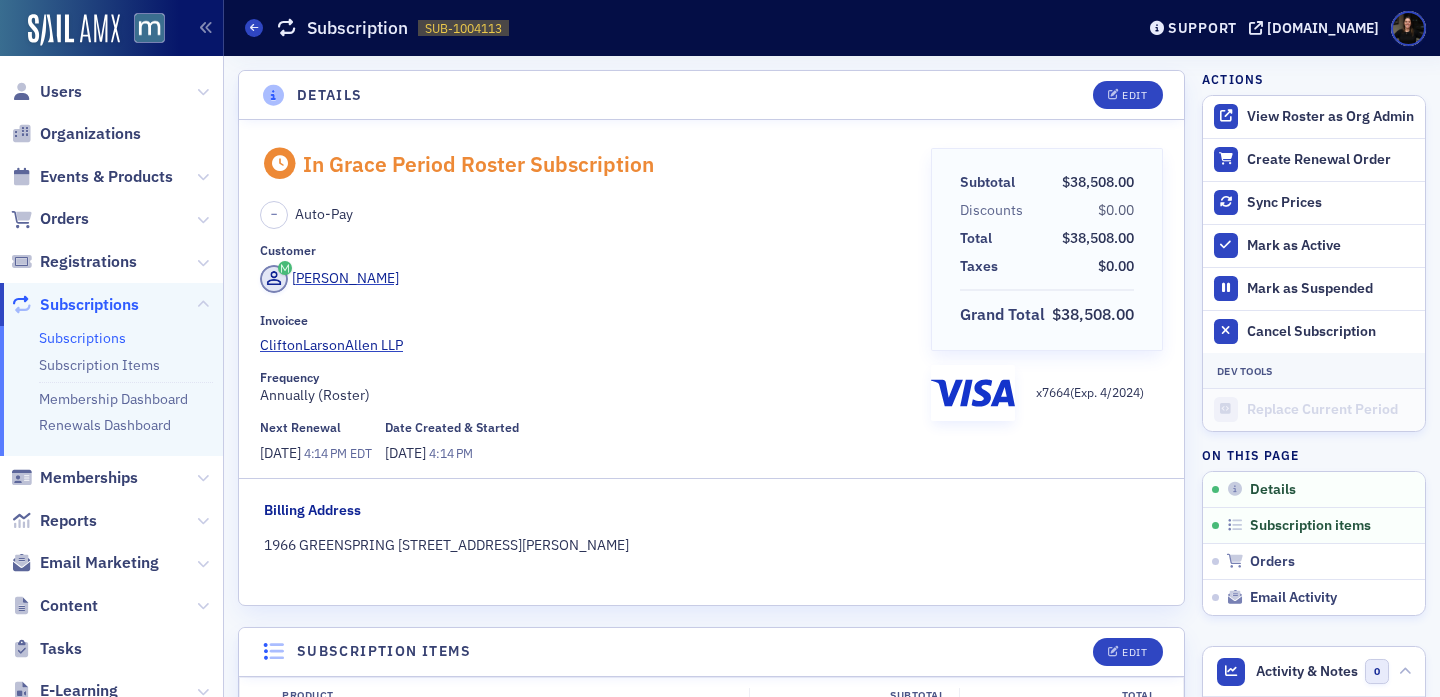 click on "Subscriptions" 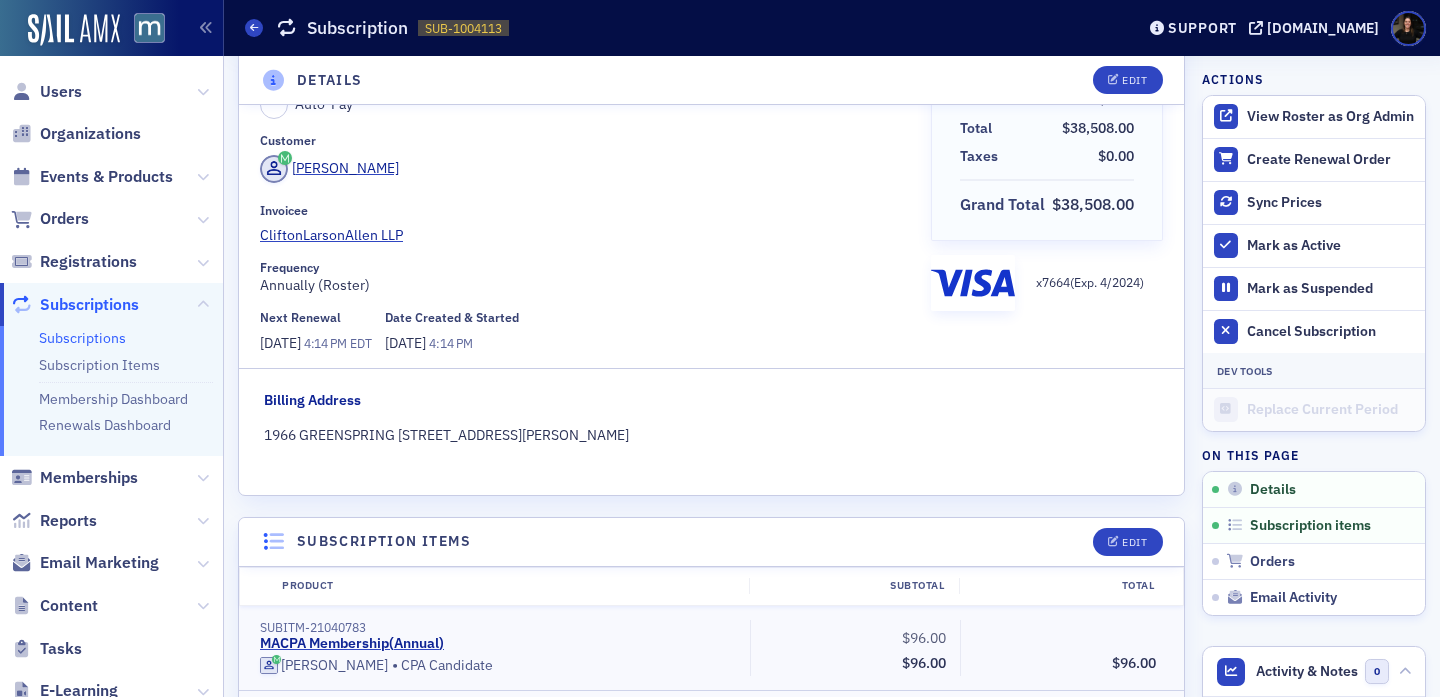 scroll, scrollTop: 118, scrollLeft: 0, axis: vertical 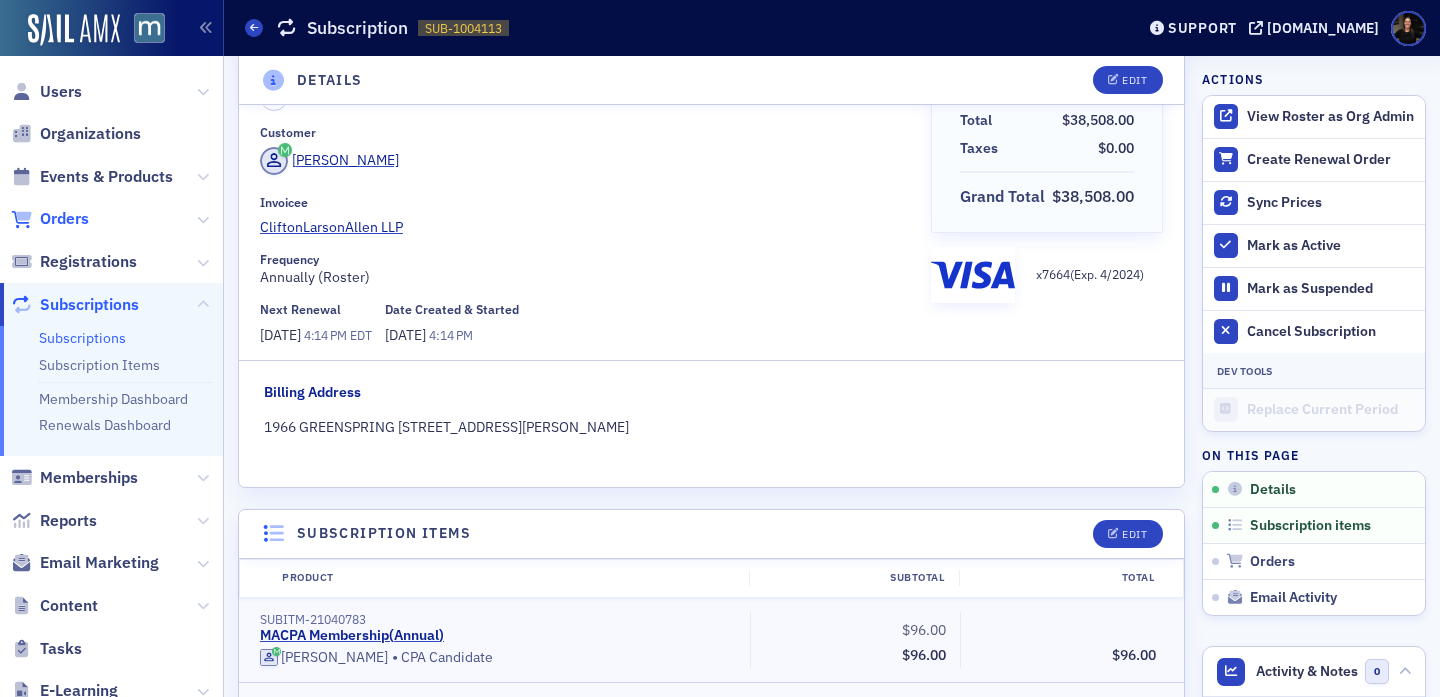 click on "Orders" 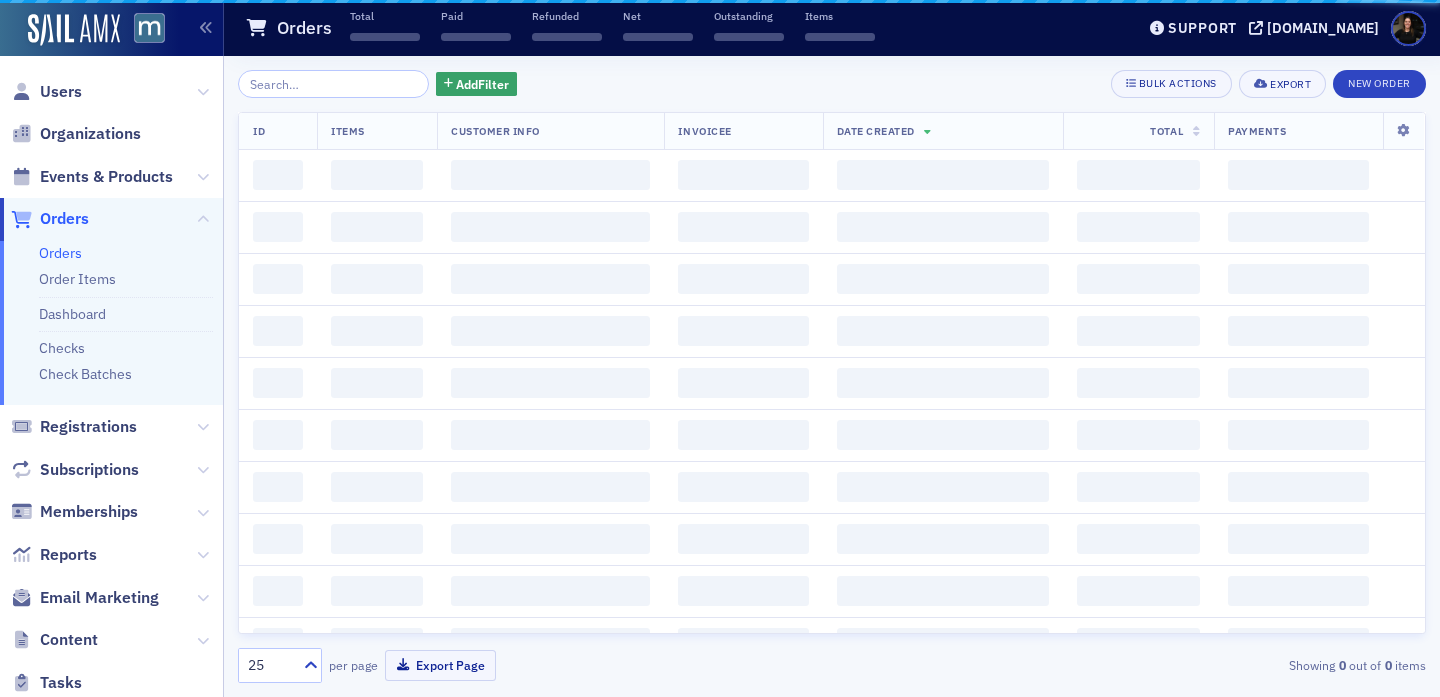 scroll, scrollTop: 0, scrollLeft: 0, axis: both 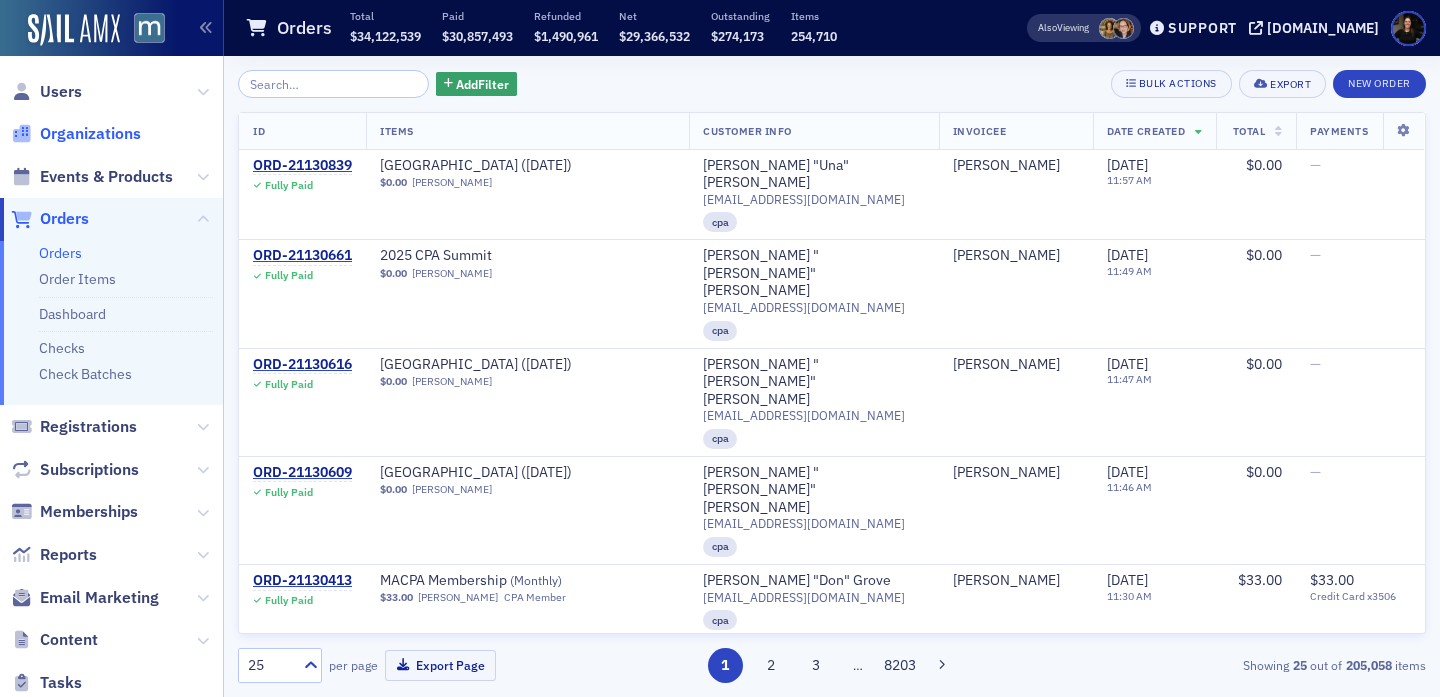 click on "Organizations" 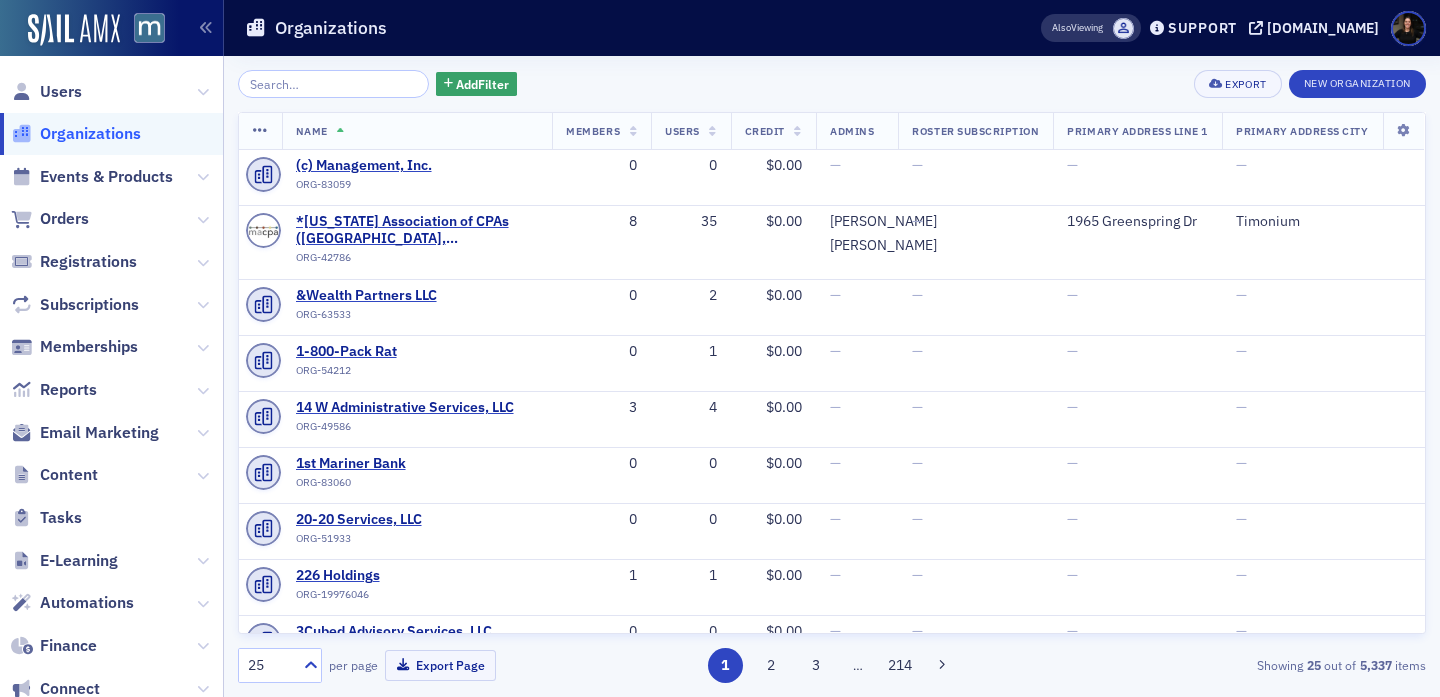 click 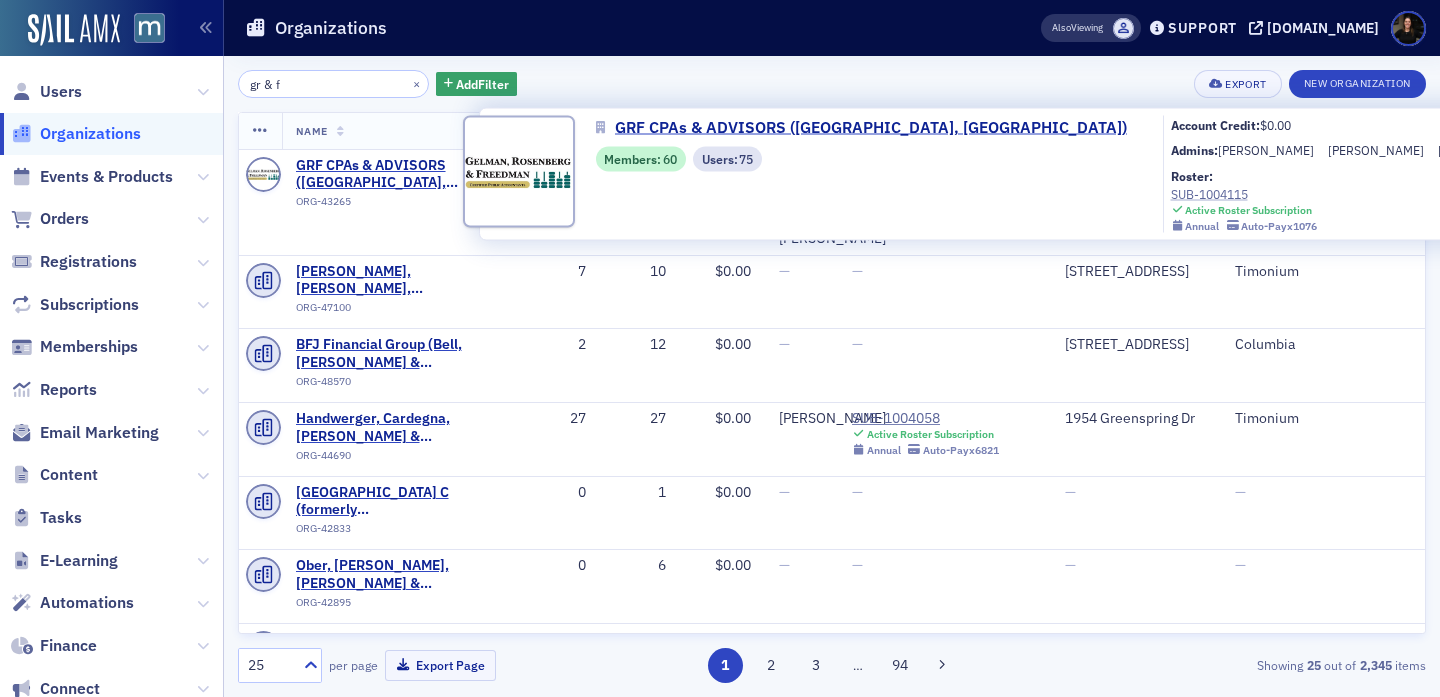 type on "gr & f" 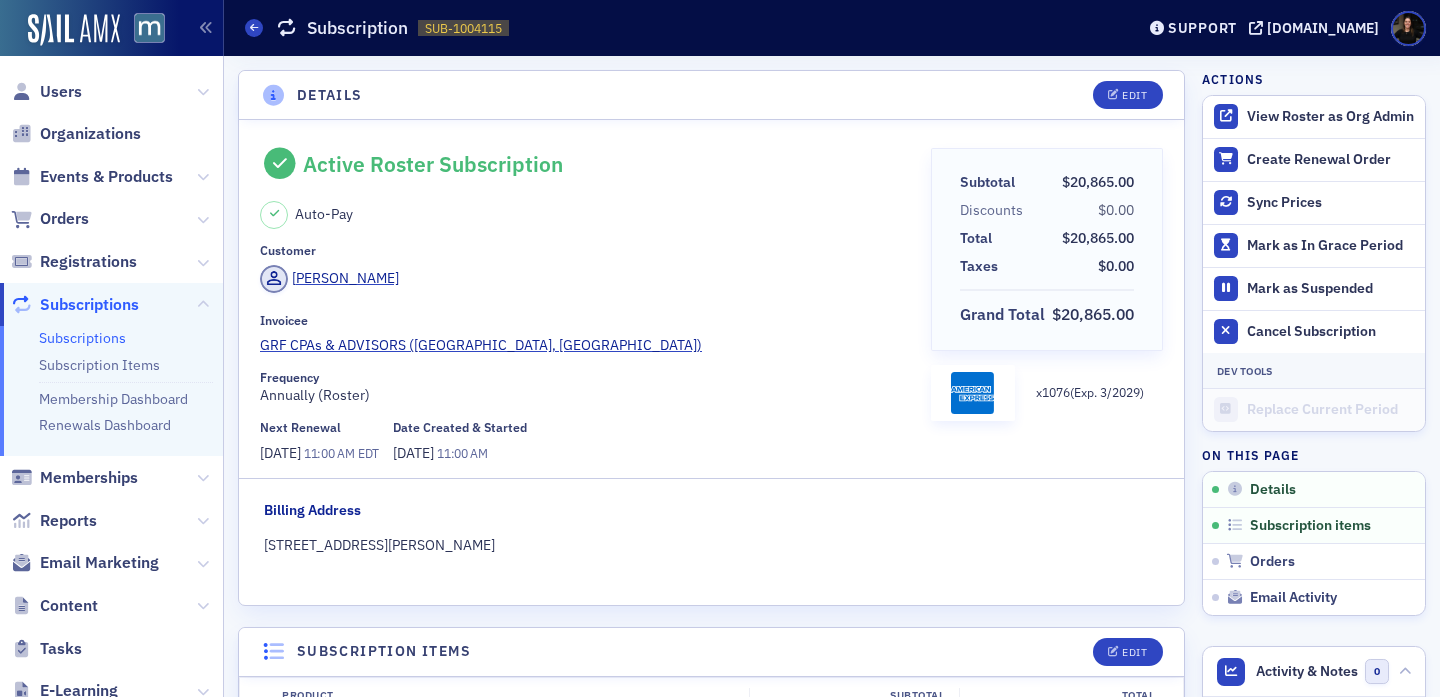 scroll, scrollTop: 0, scrollLeft: 0, axis: both 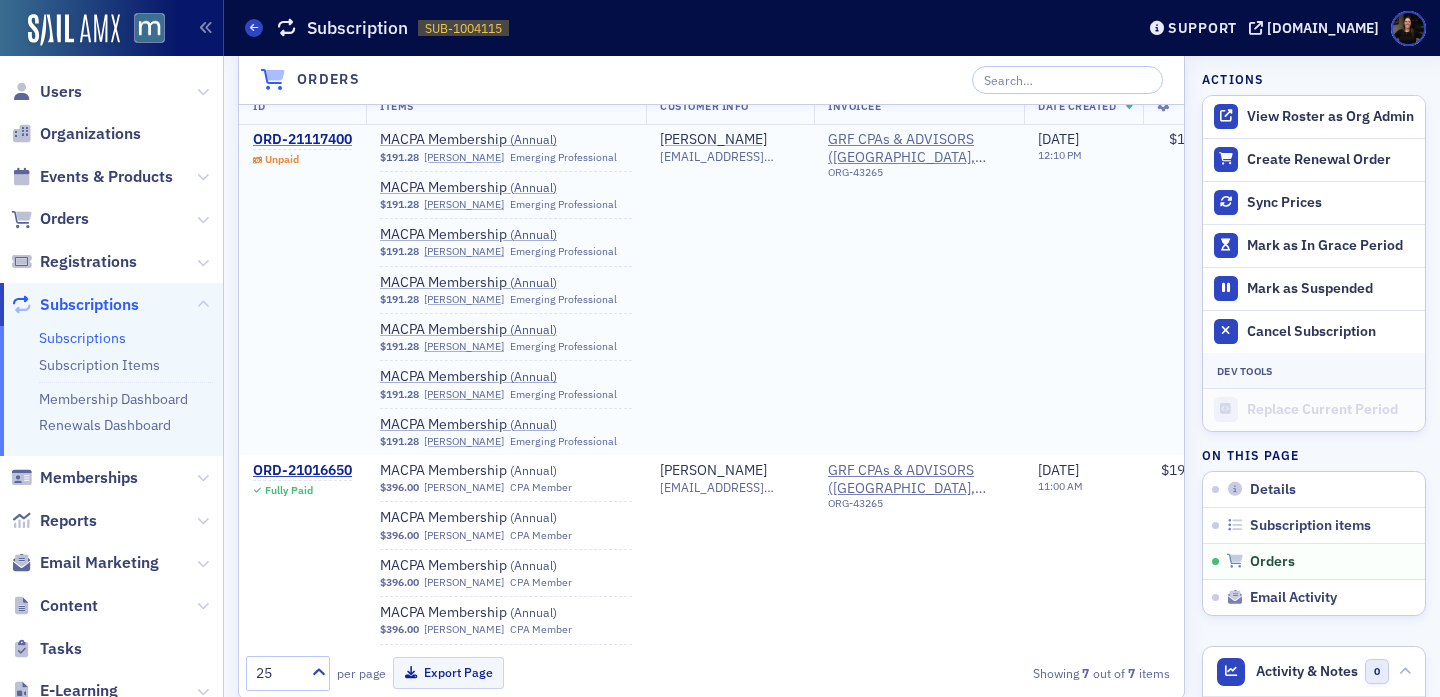 click on "ORD-21117400" 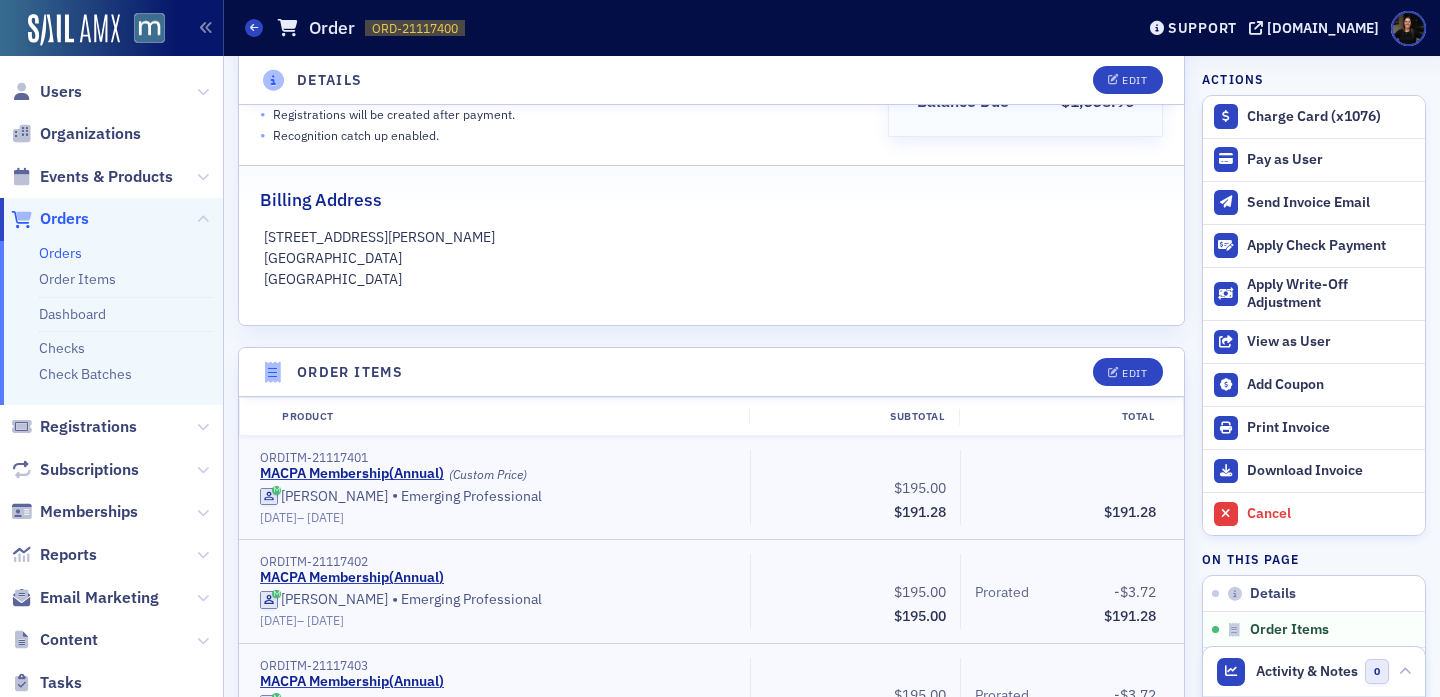 scroll, scrollTop: 0, scrollLeft: 0, axis: both 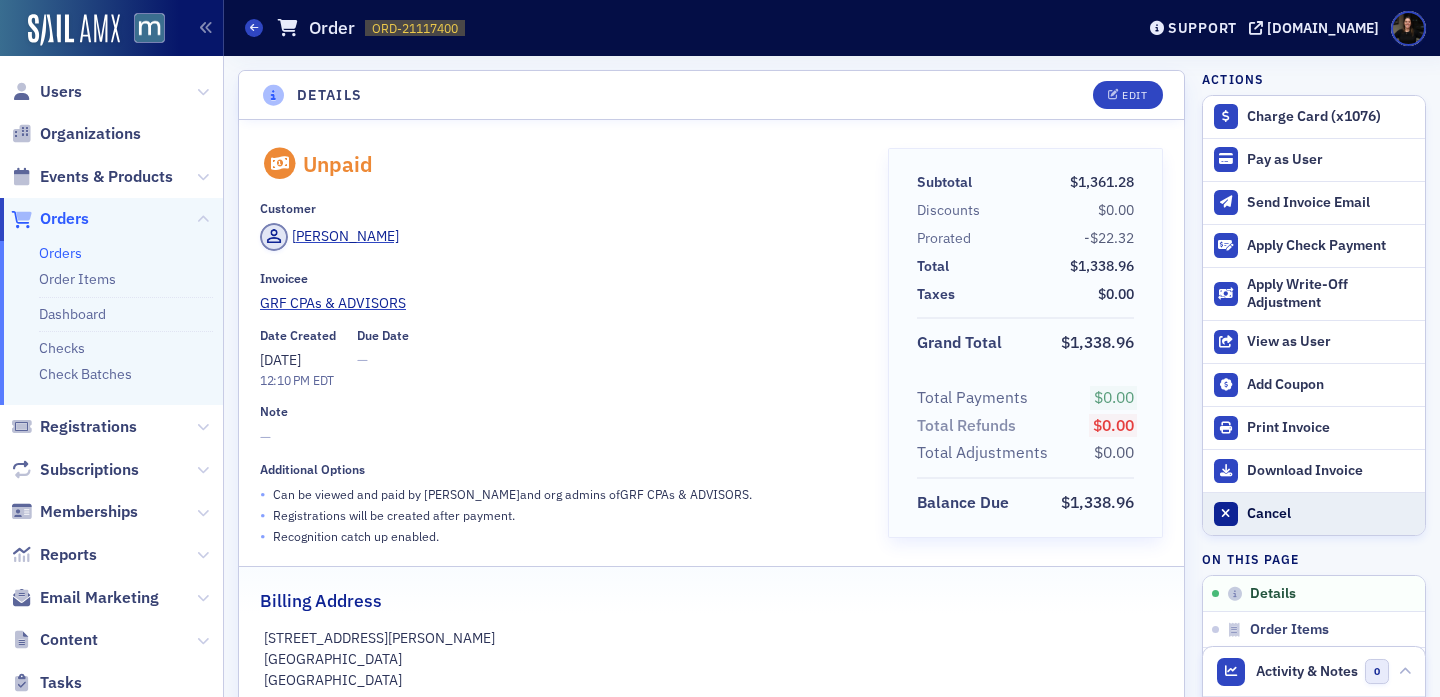 click on "Cancel" 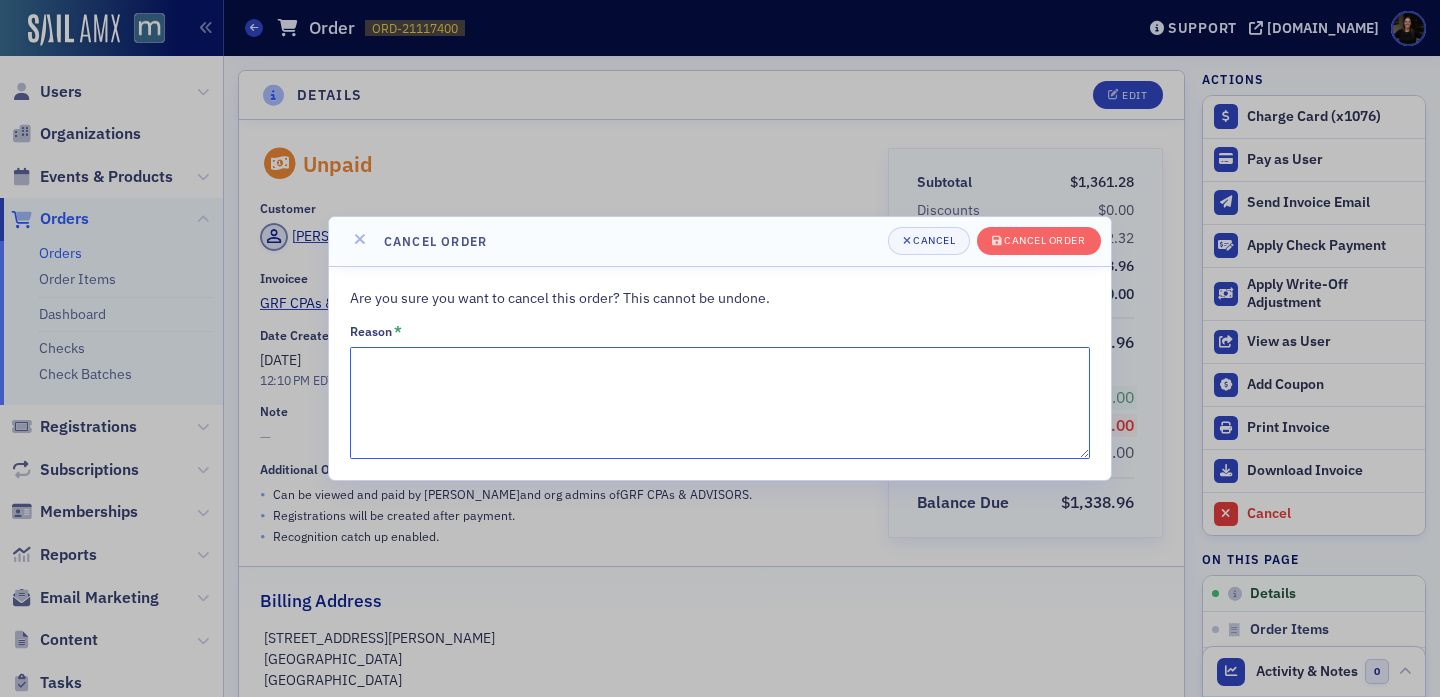 click on "Reason *" at bounding box center (720, 403) 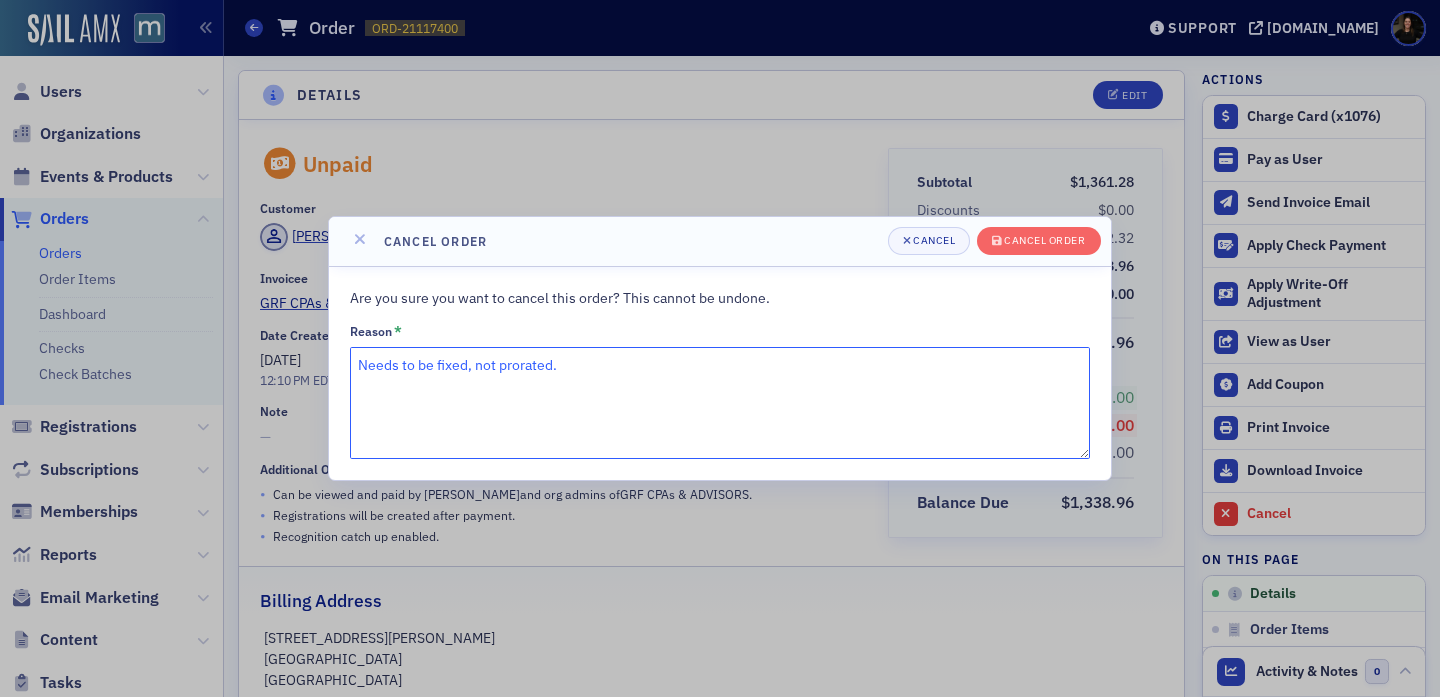 click on "Needs to be fixed, not prorated." at bounding box center [720, 403] 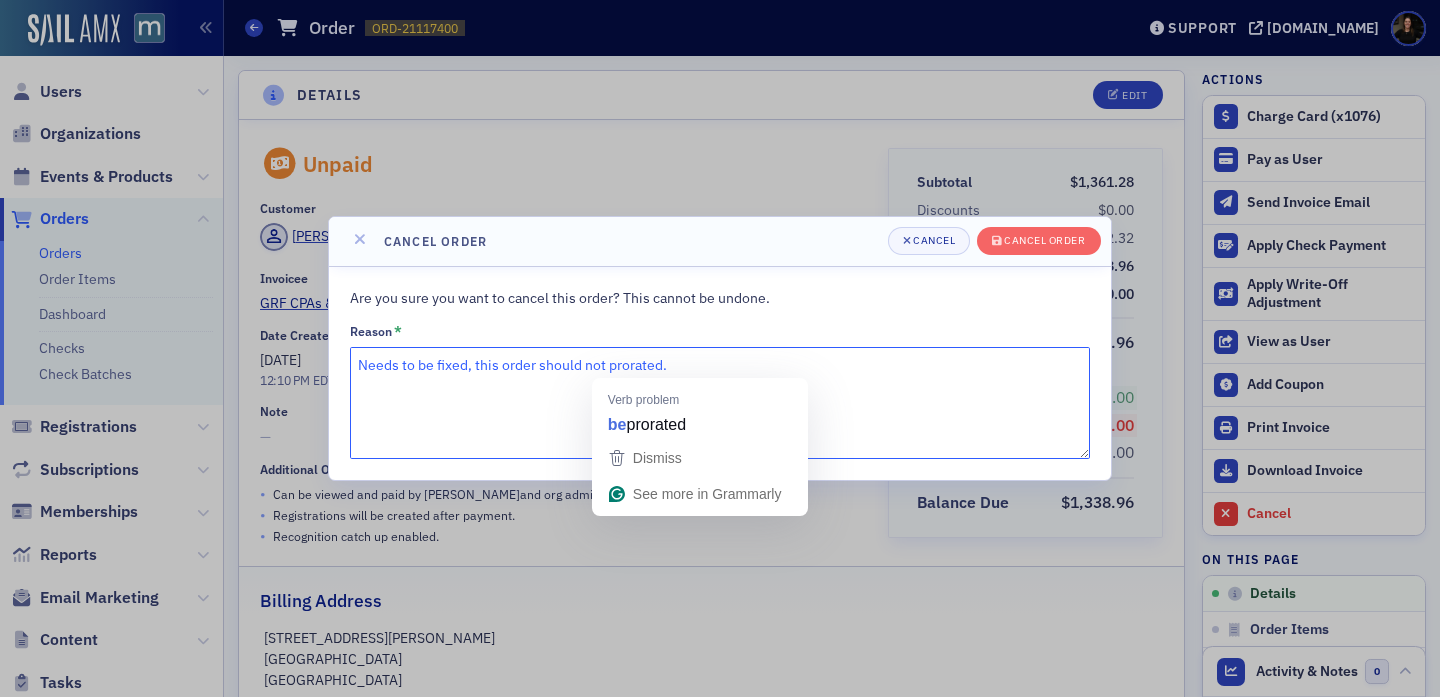 click on "Needs to be fixed, this order should not prorated." at bounding box center (720, 403) 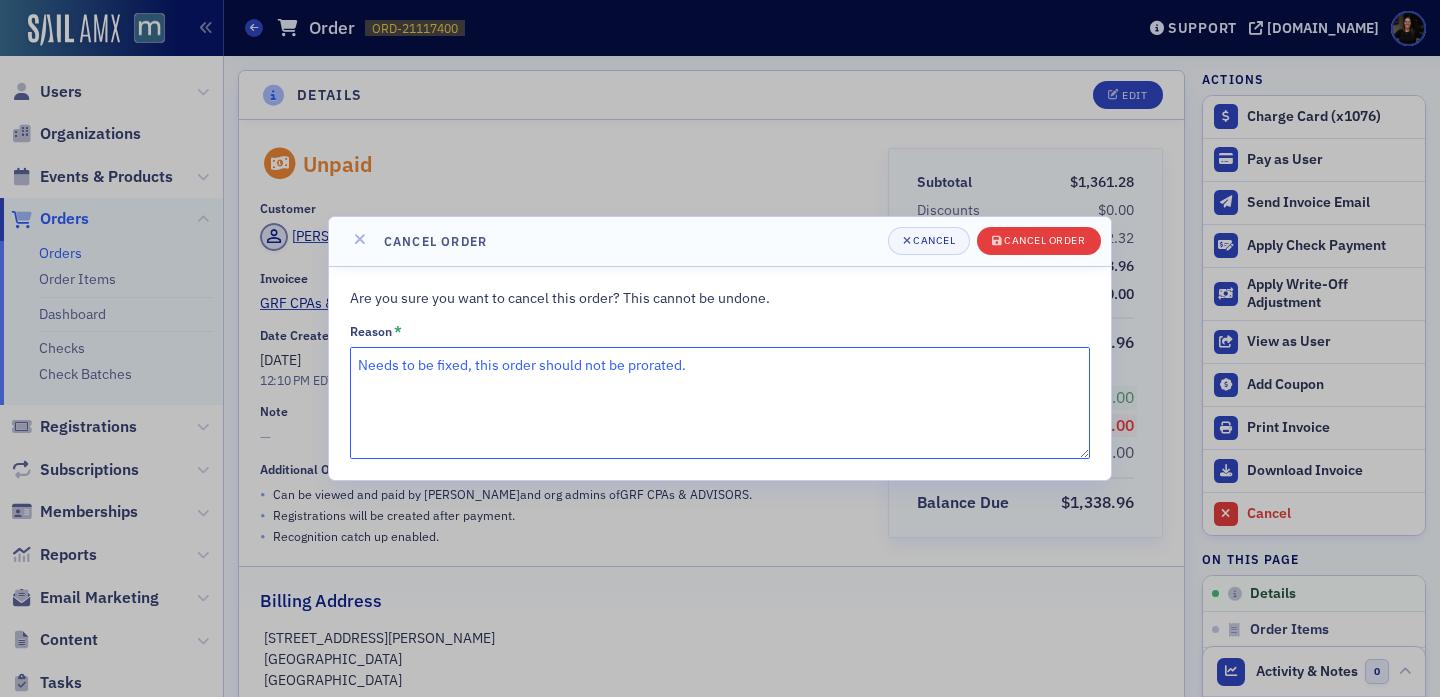 type on "Needs to be fixed, this order should not be prorated." 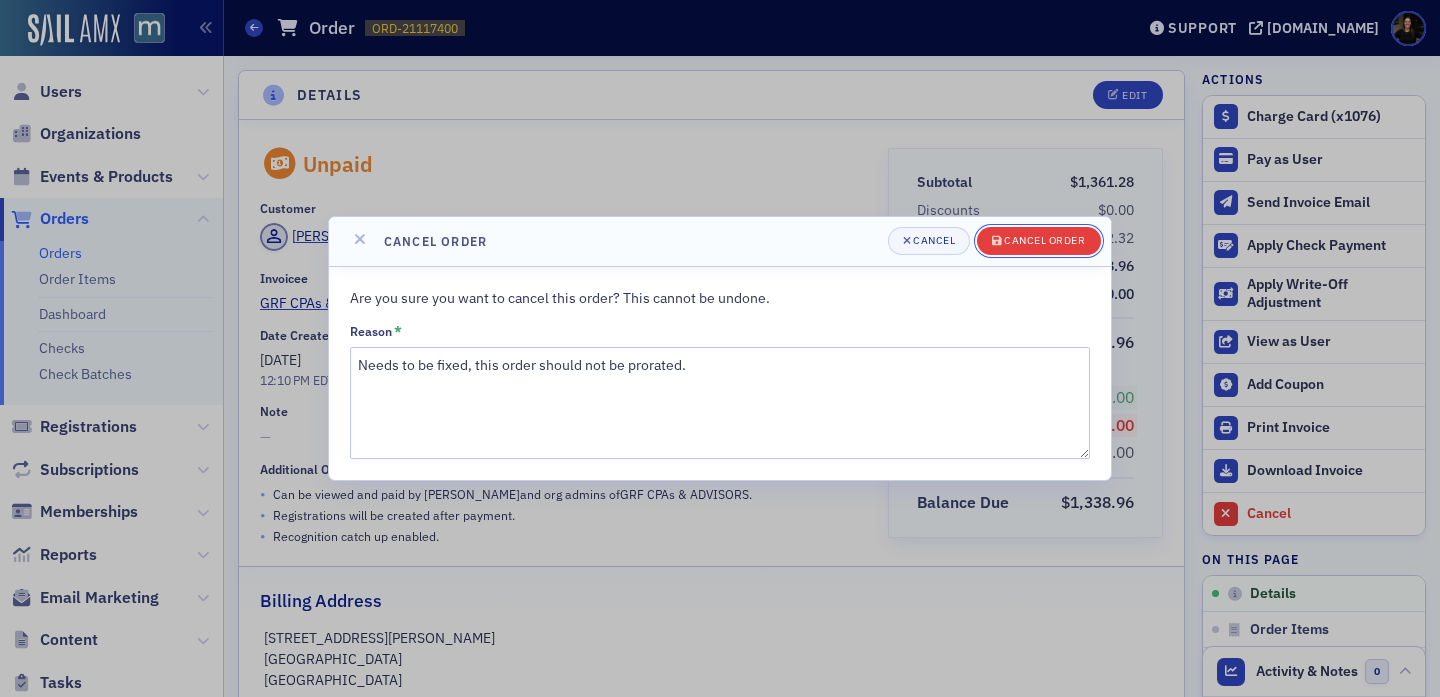 click on "Cancel order" at bounding box center [1038, 241] 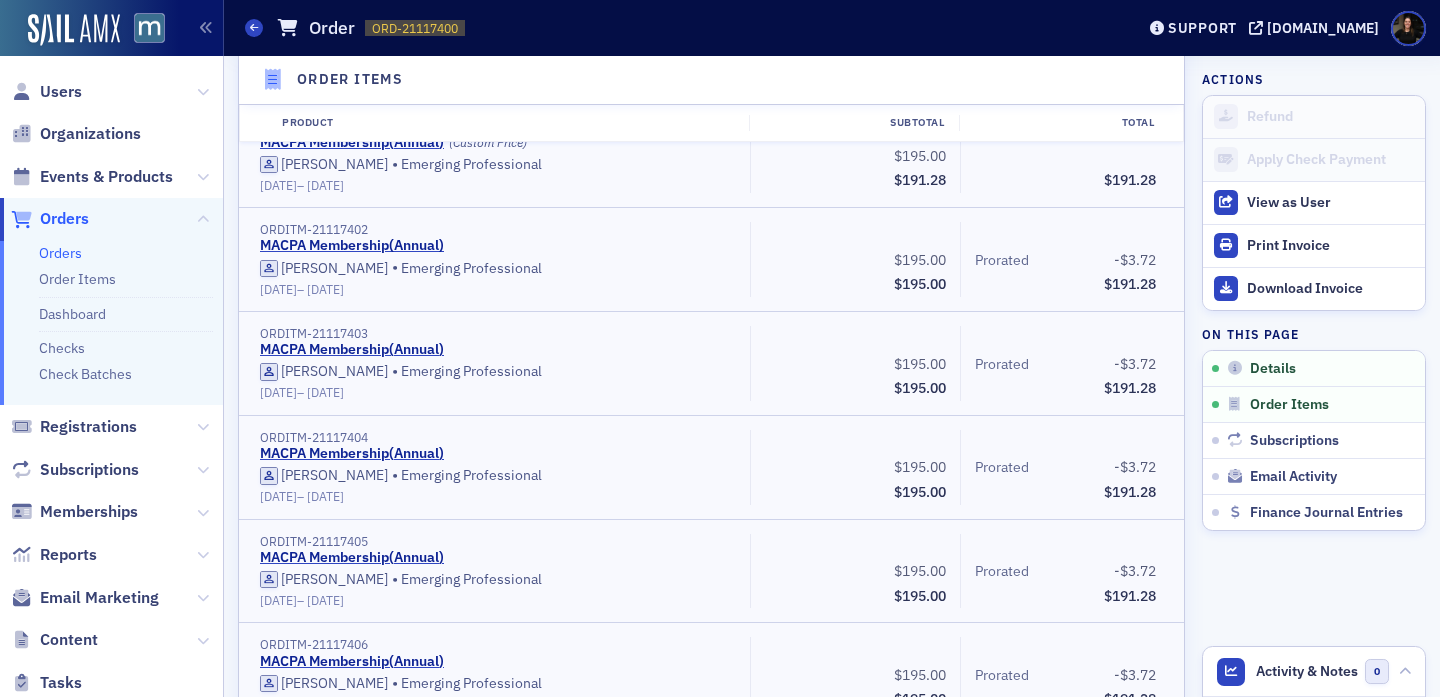 scroll, scrollTop: 903, scrollLeft: 0, axis: vertical 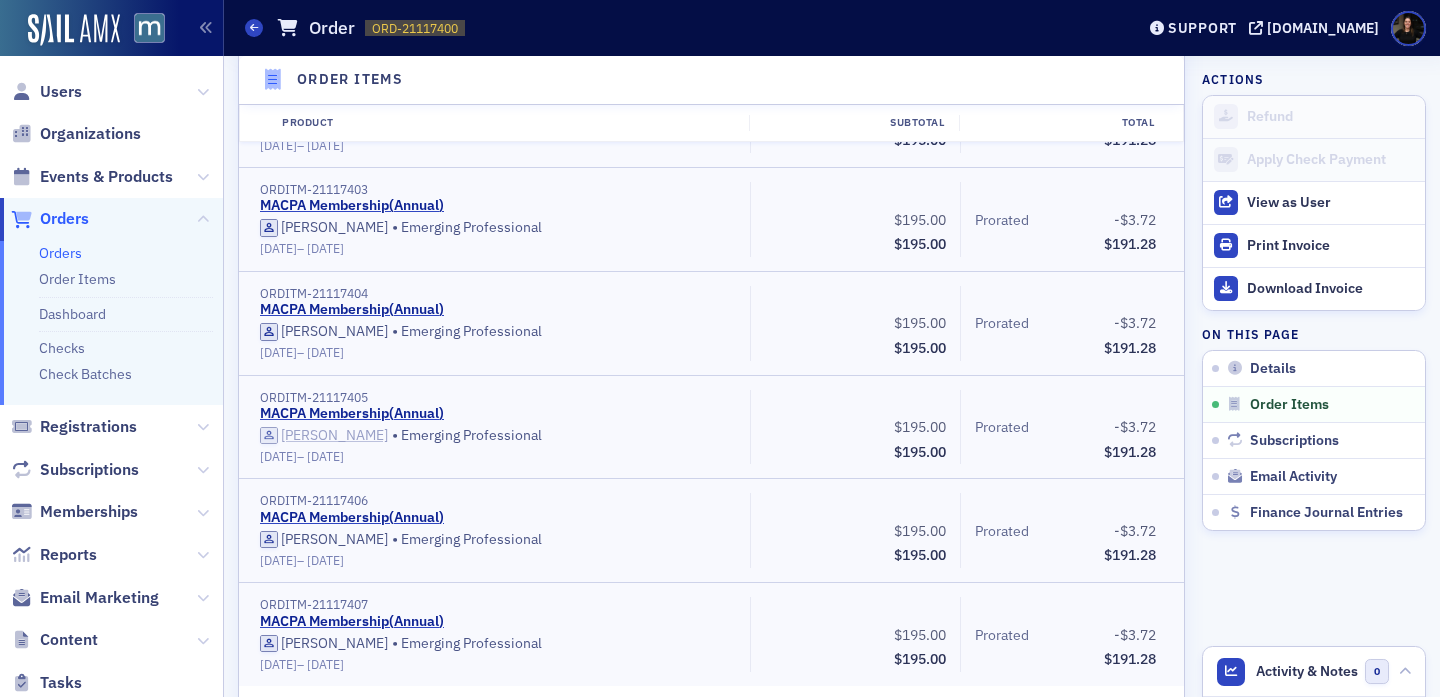 click on "[PERSON_NAME]" 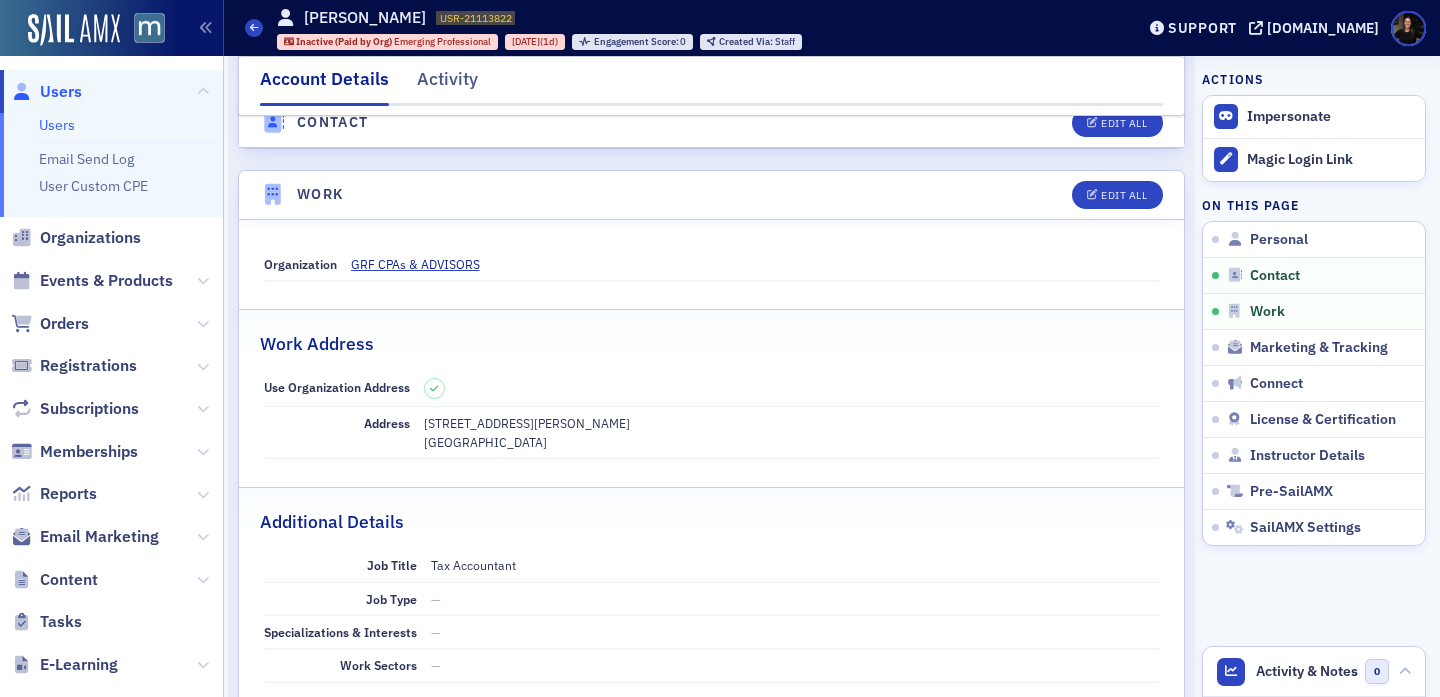 scroll, scrollTop: 1094, scrollLeft: 0, axis: vertical 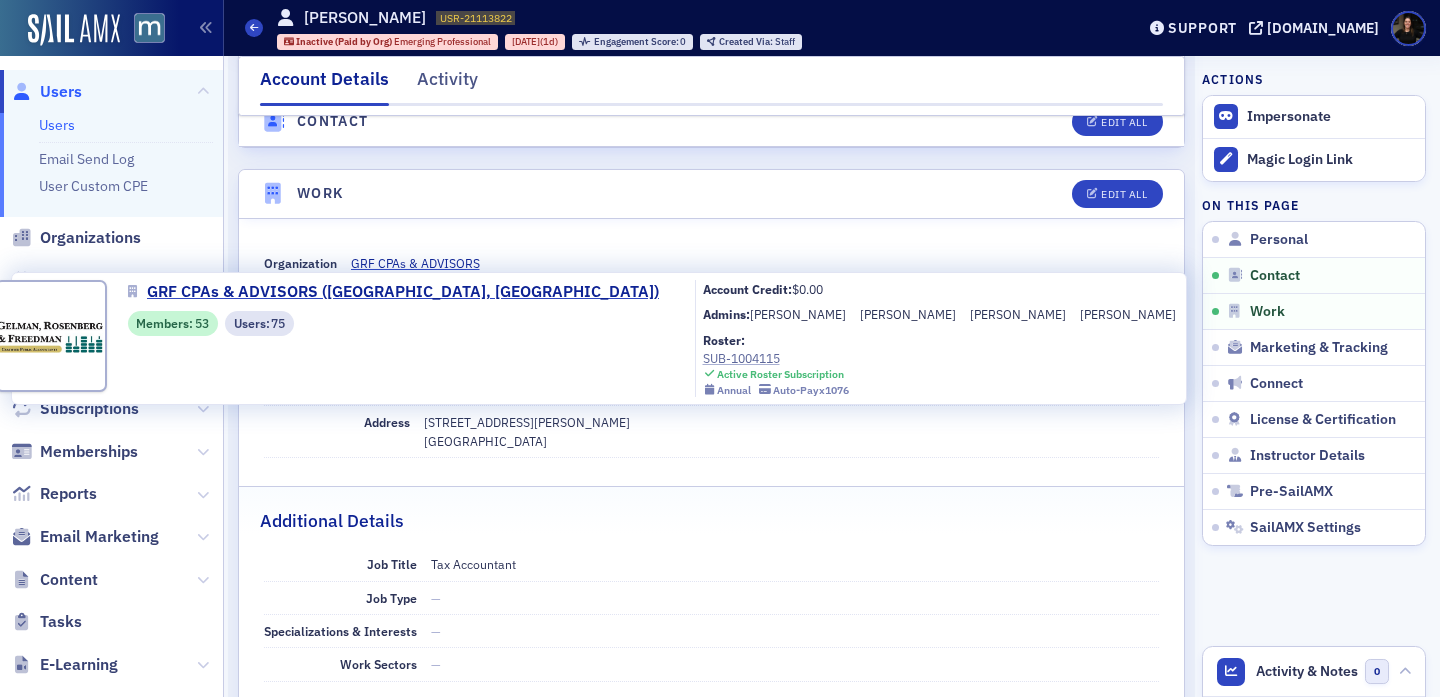 click on "SUB-1004115" at bounding box center (776, 358) 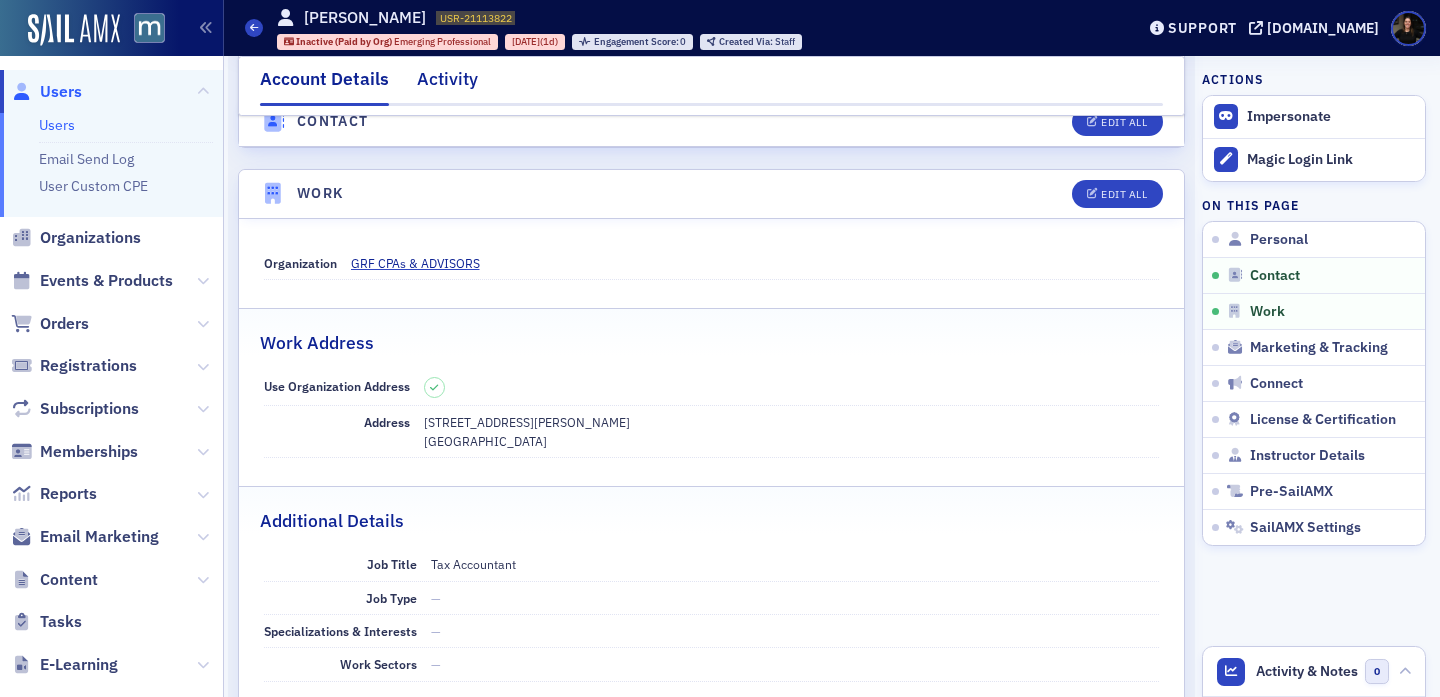 click on "Activity" 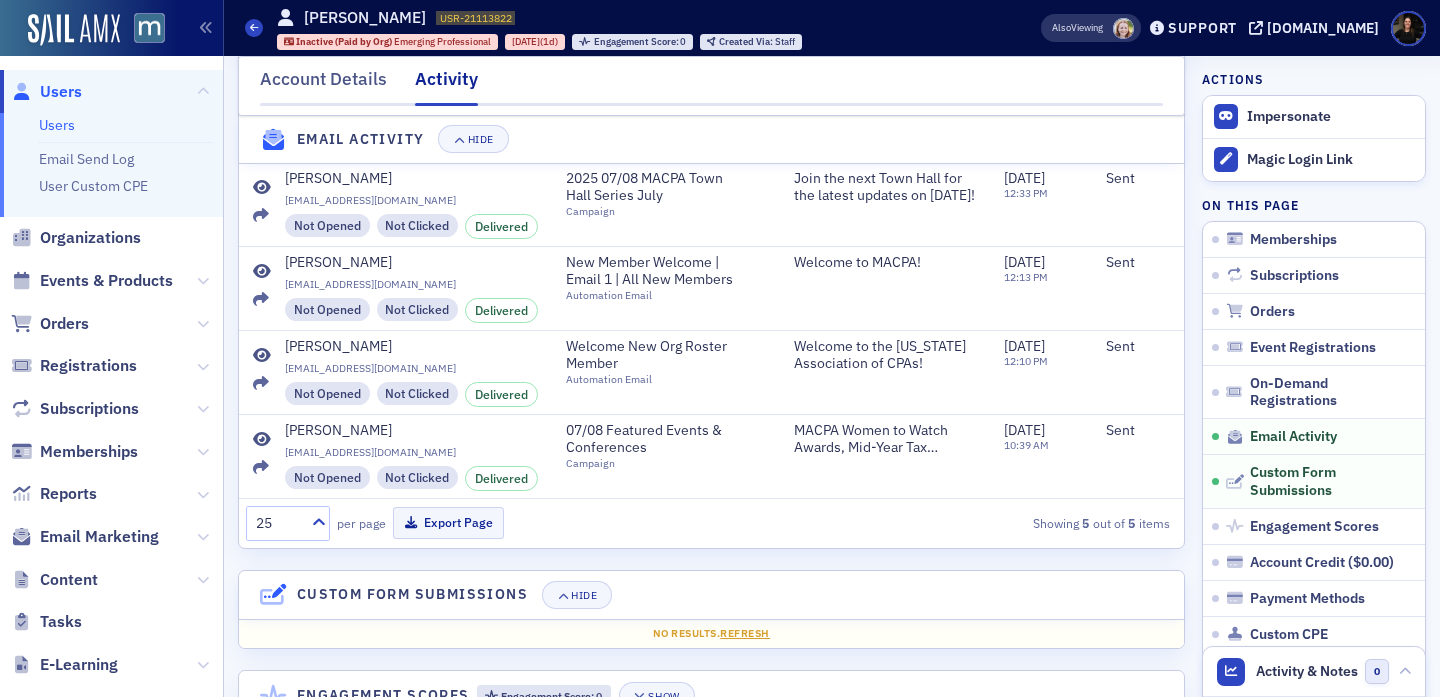 scroll, scrollTop: 780, scrollLeft: 0, axis: vertical 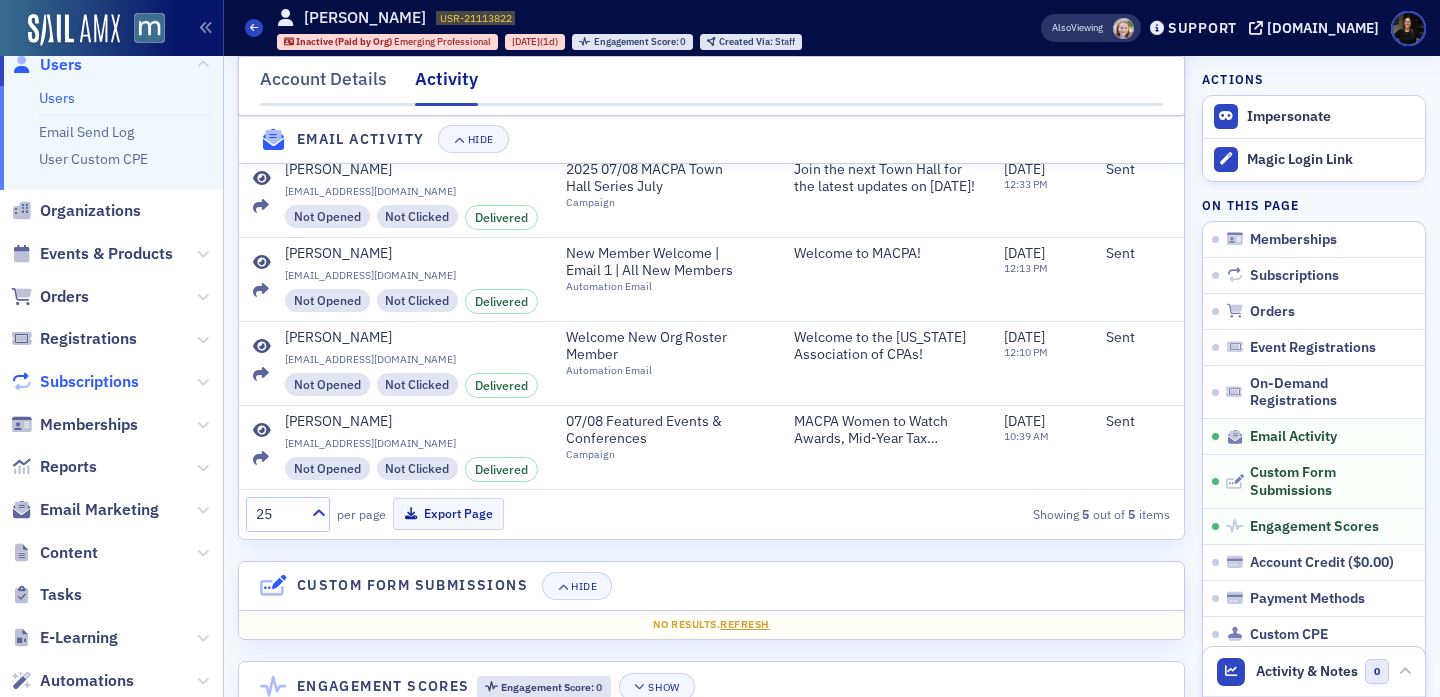 click on "Subscriptions" 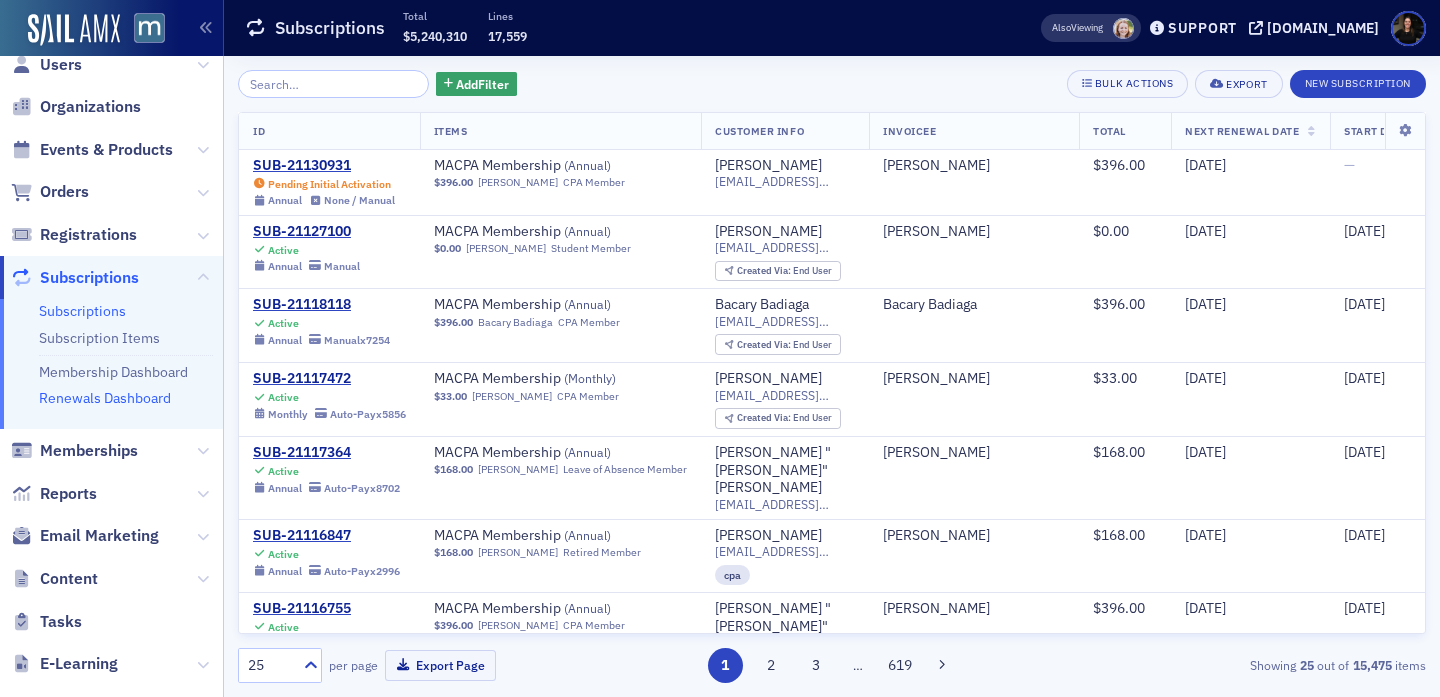 scroll, scrollTop: 0, scrollLeft: 0, axis: both 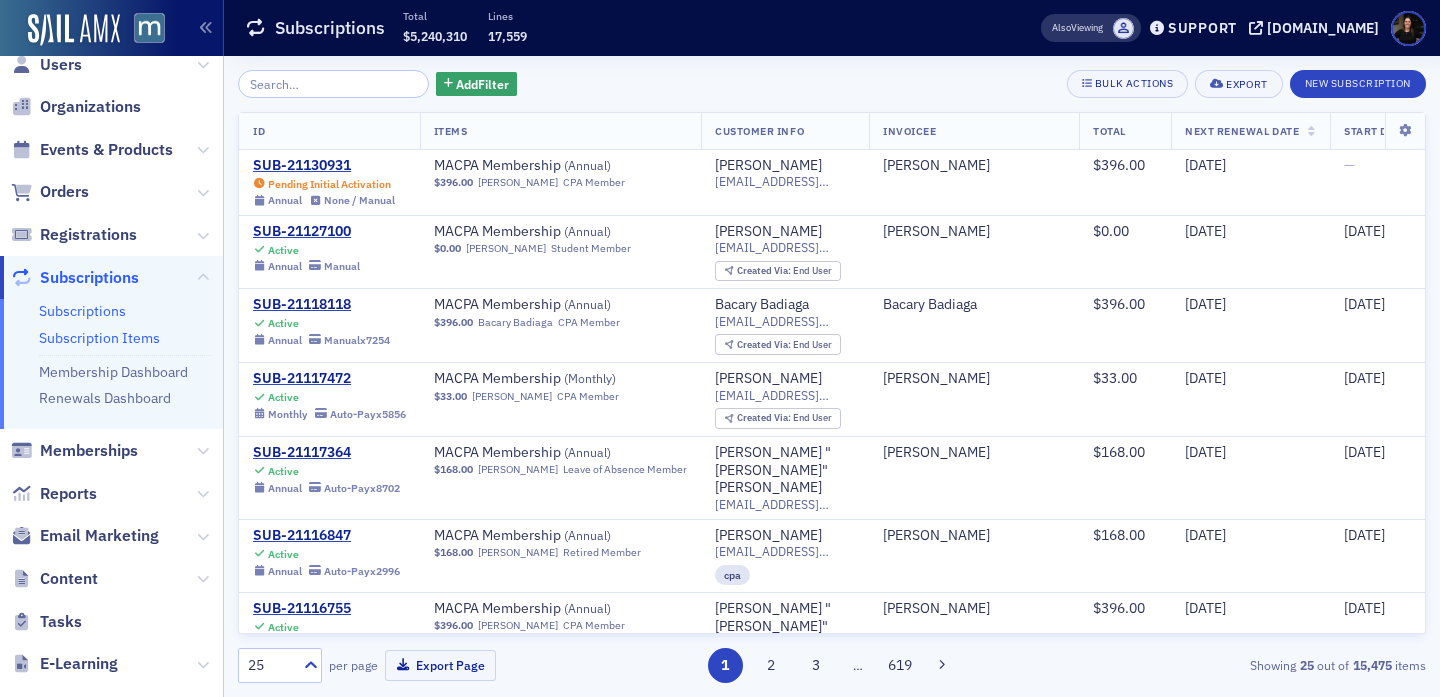click on "Subscription Items" 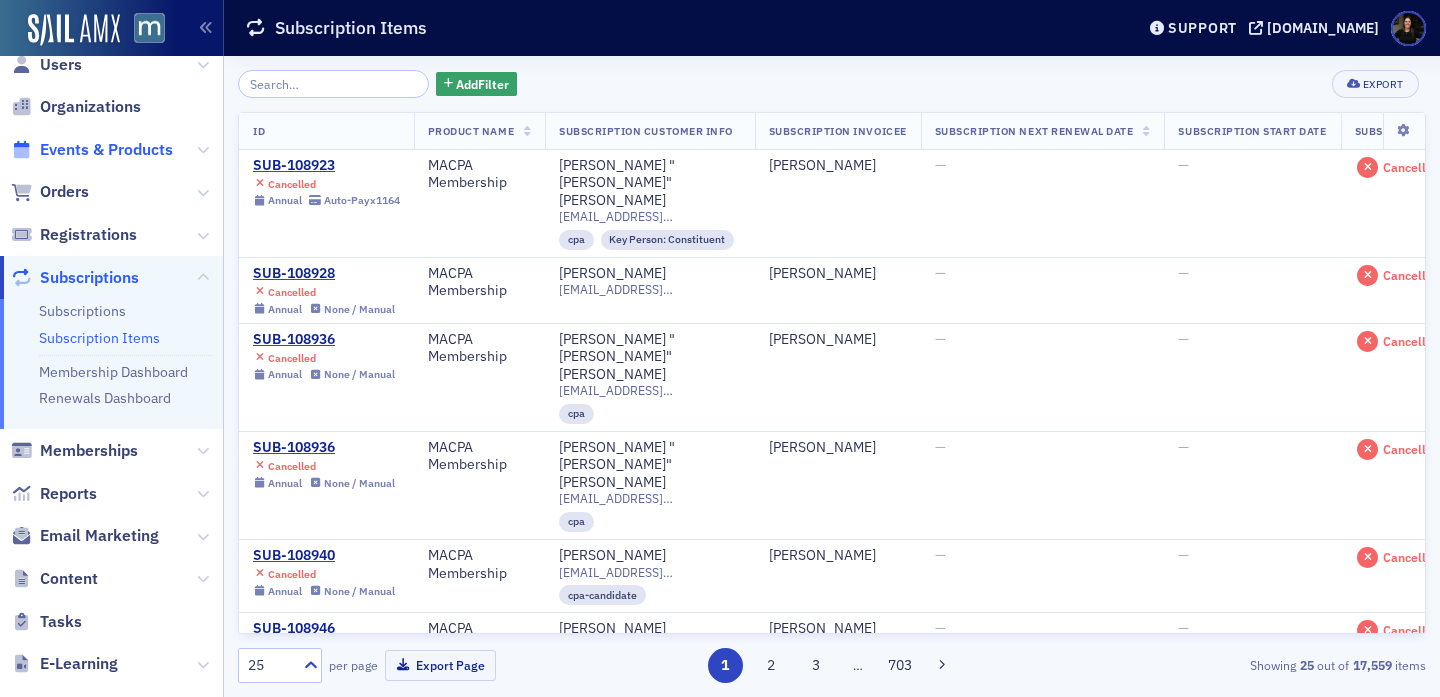 click on "Events & Products" 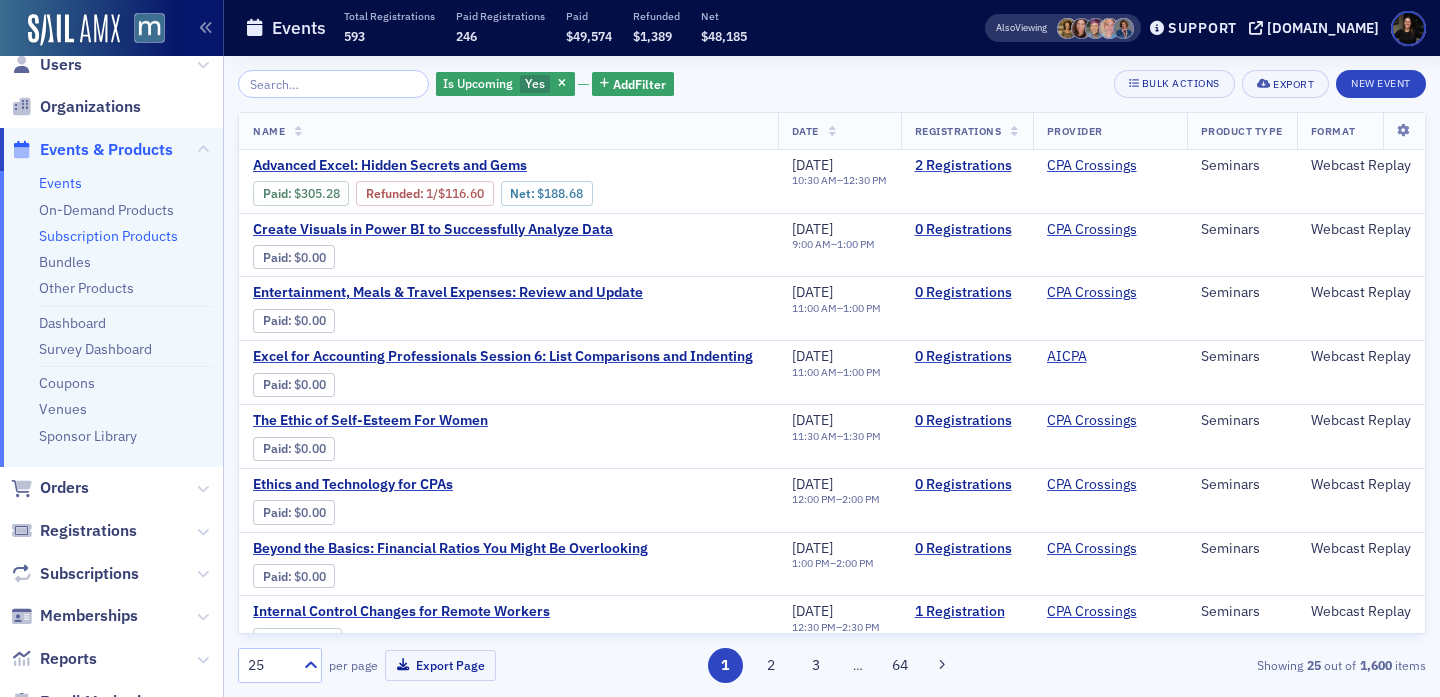 click on "Subscription Products" 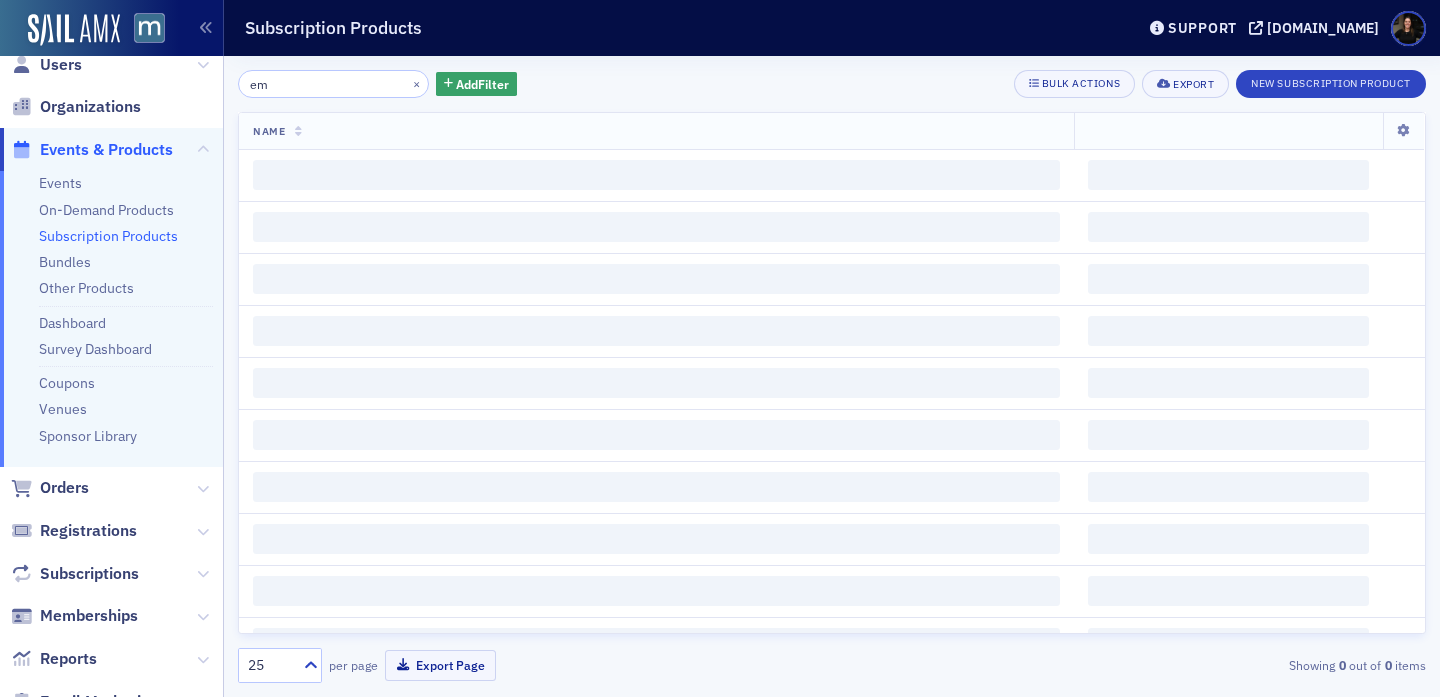 type on "e" 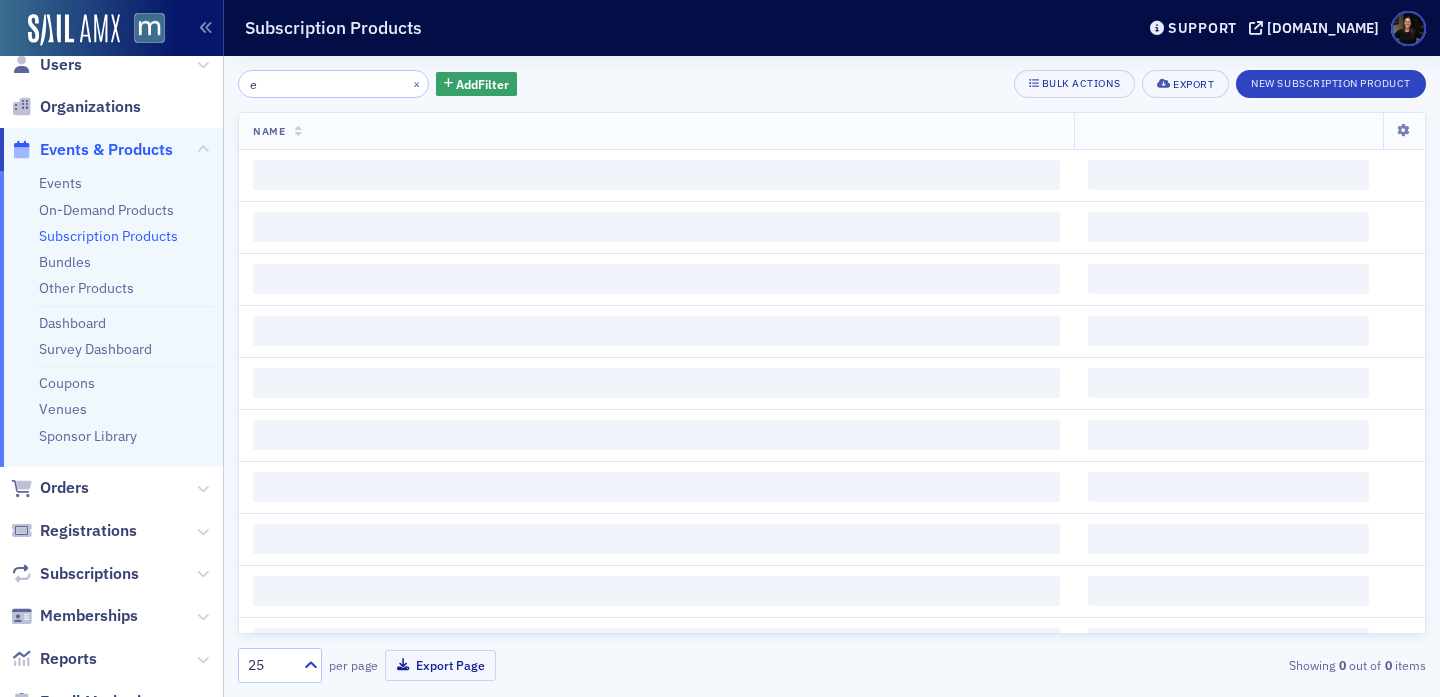 type 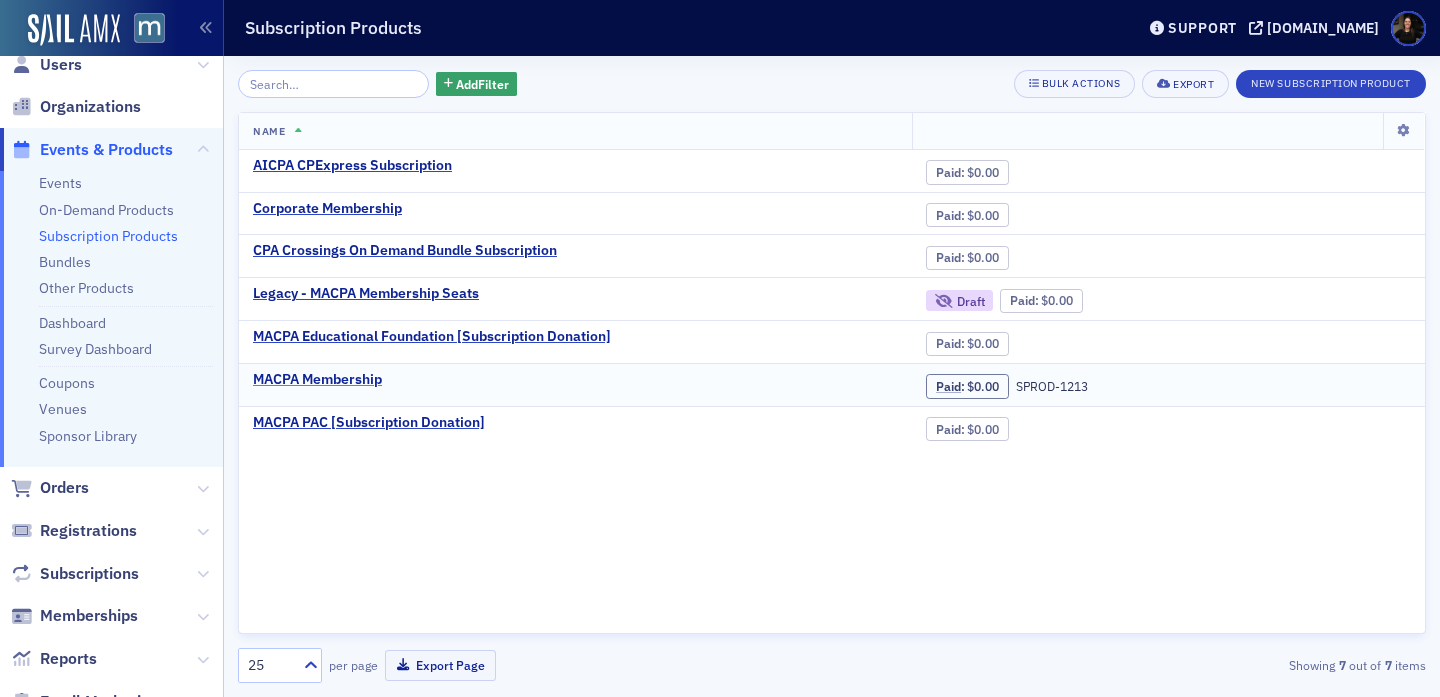 click on "MACPA Membership" 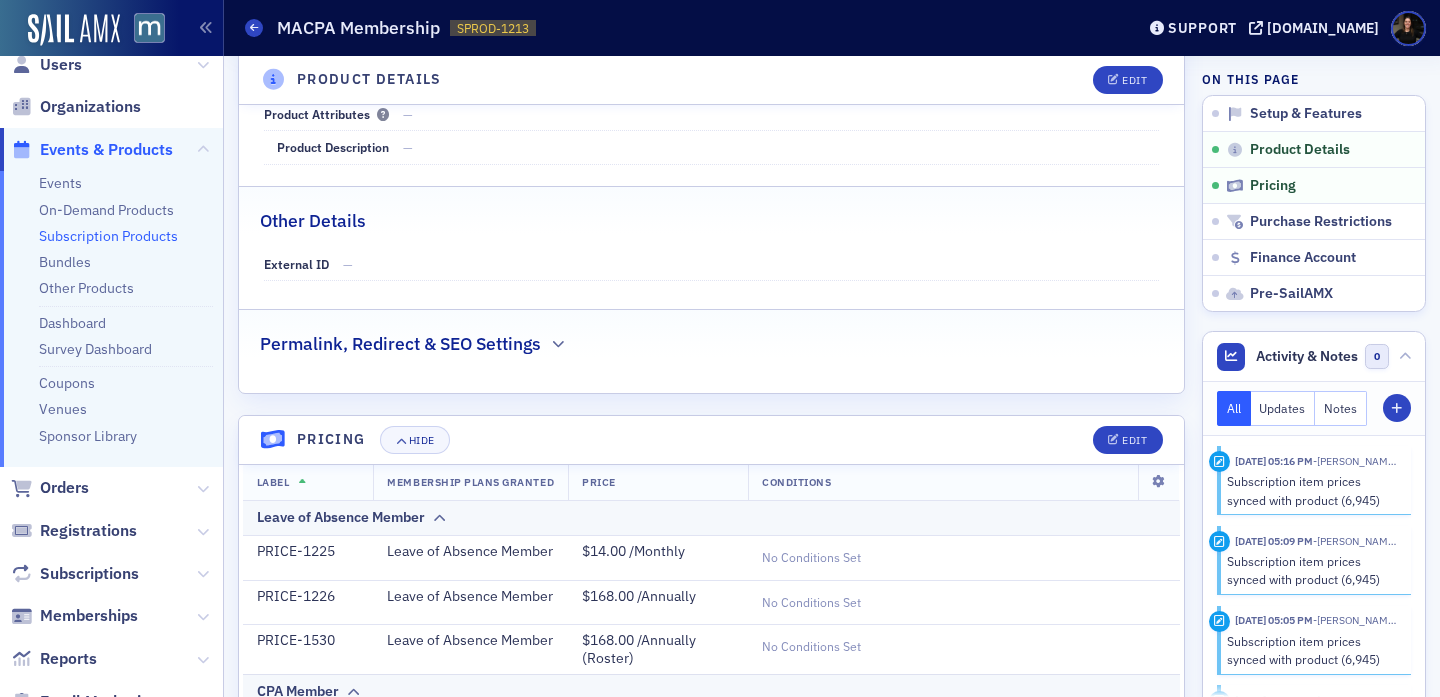 scroll, scrollTop: 741, scrollLeft: 0, axis: vertical 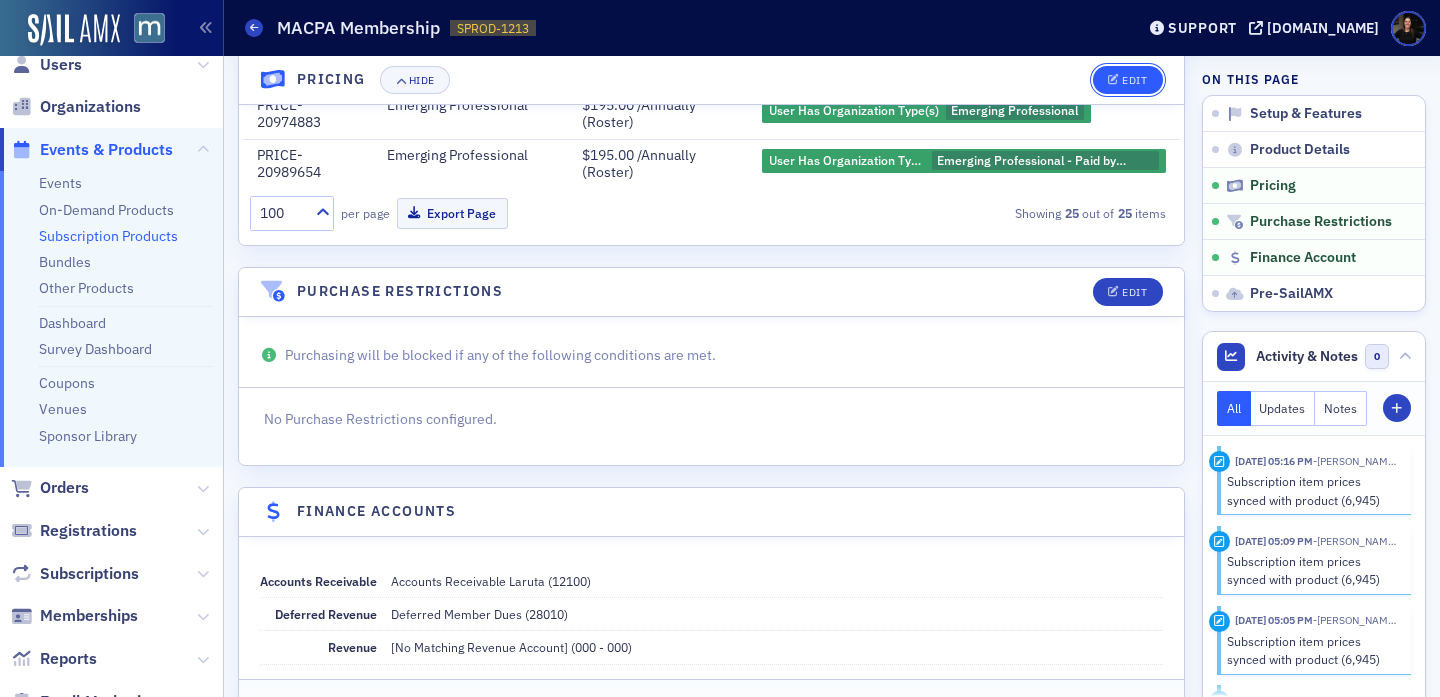 click on "Edit" 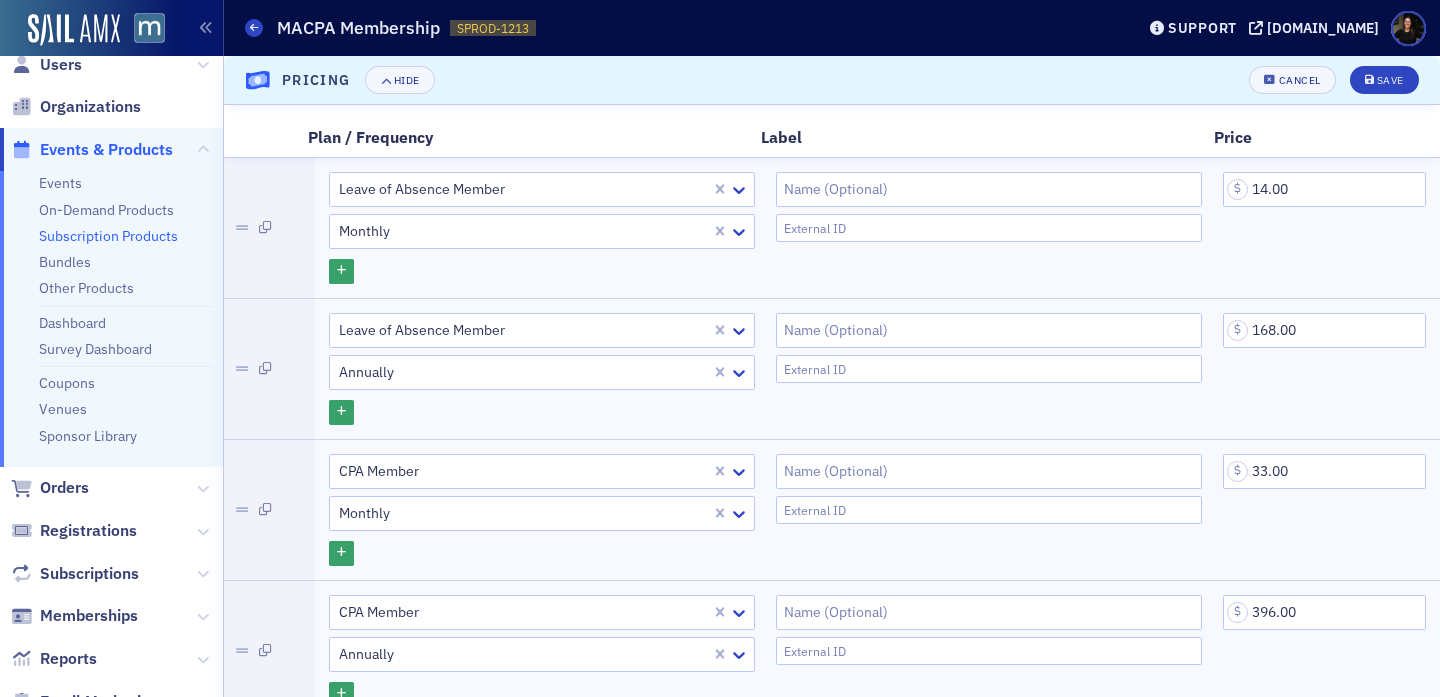 scroll, scrollTop: 959, scrollLeft: 0, axis: vertical 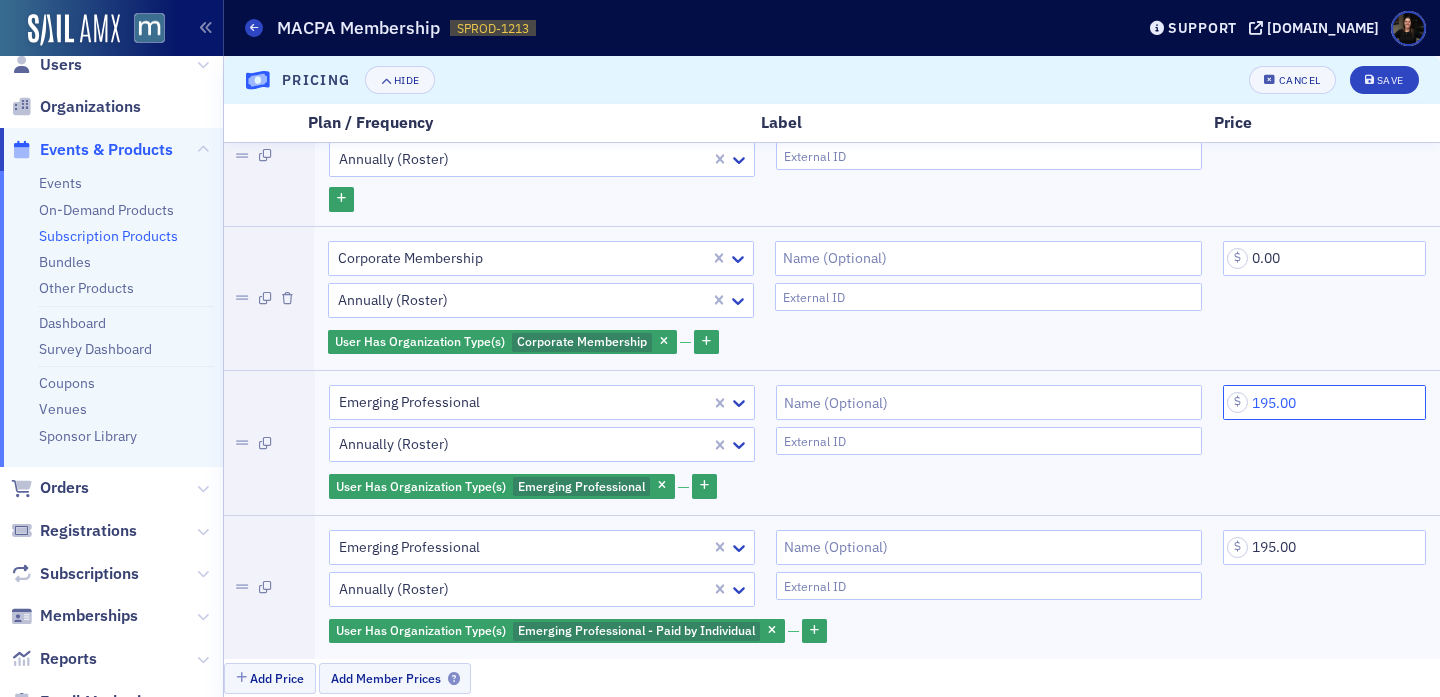 click on "195.00" 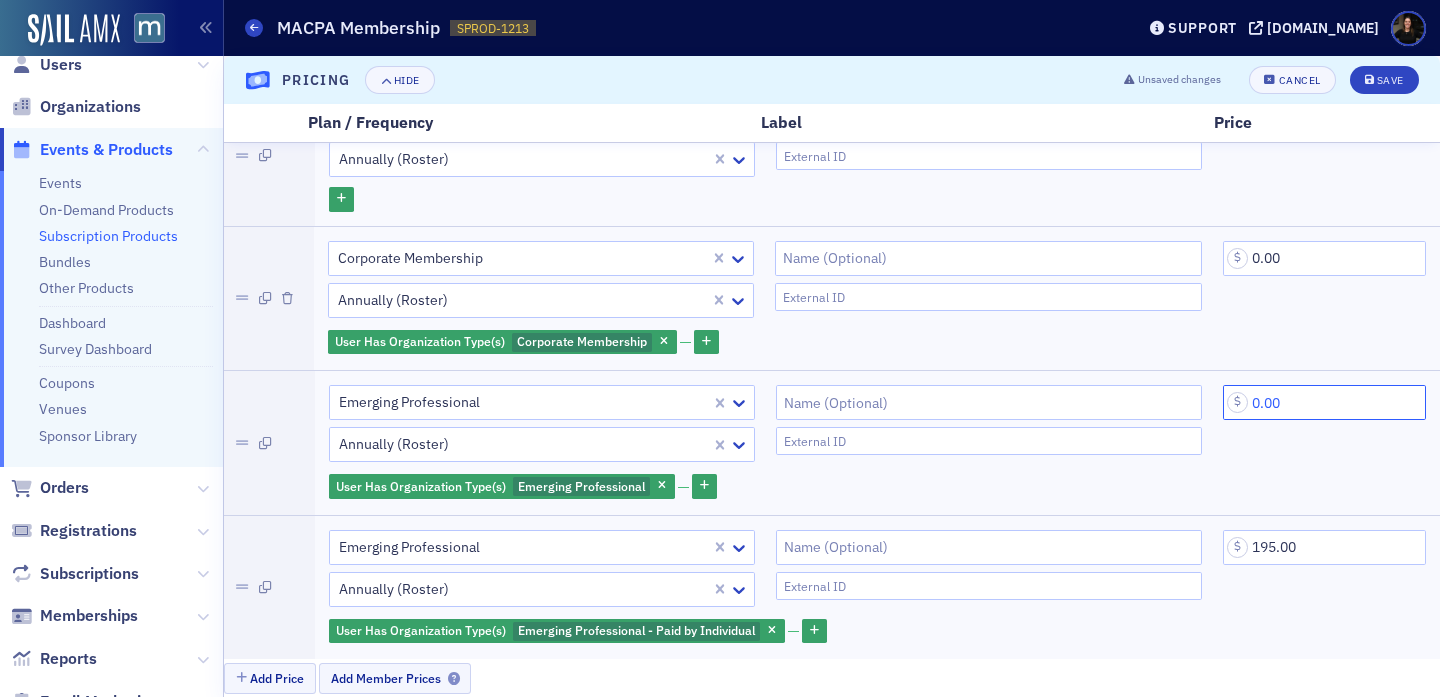 type on "0.00" 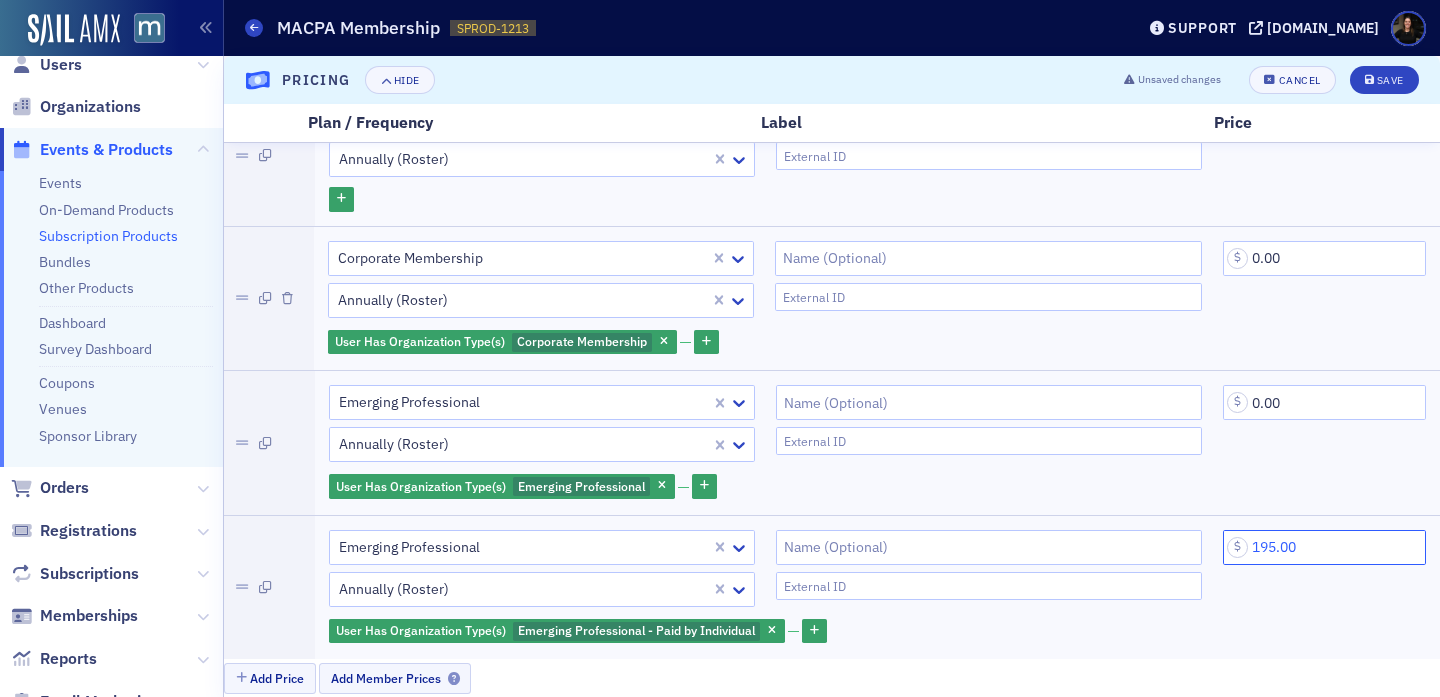 click on "195.00" 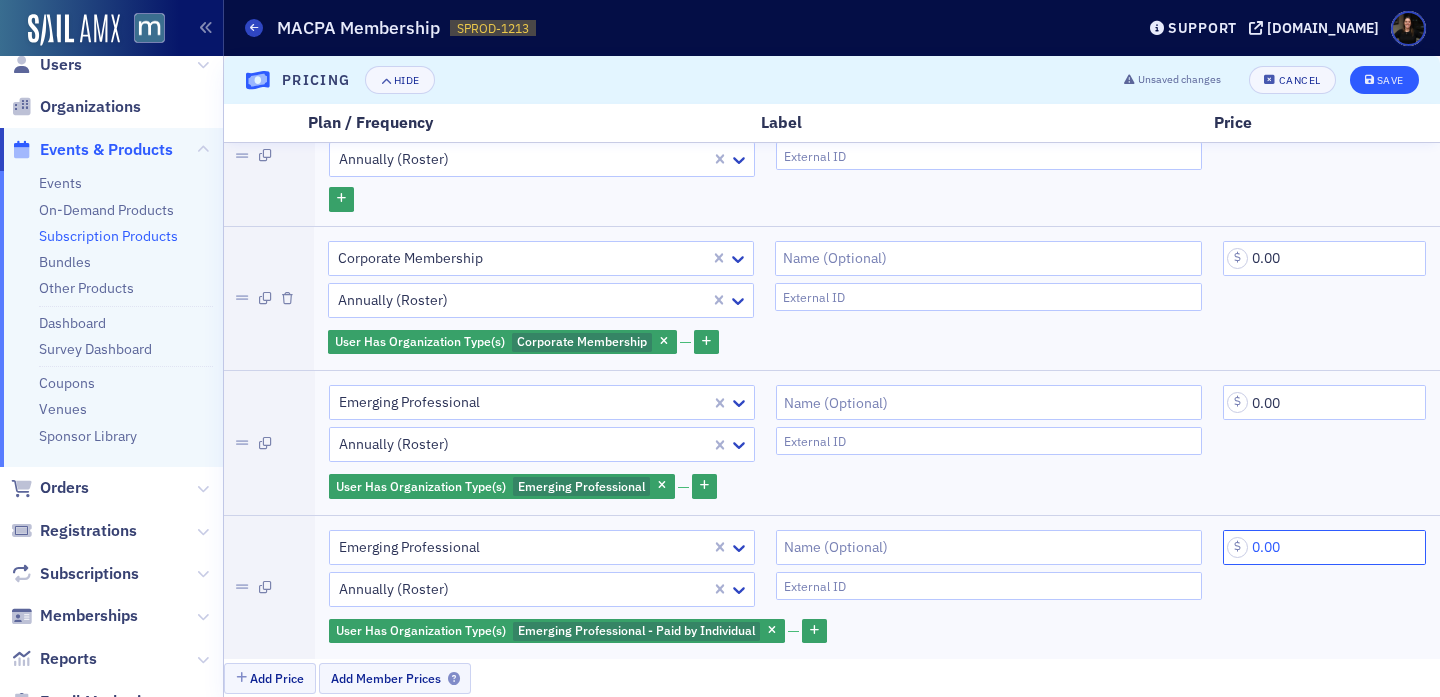 type on "0.00" 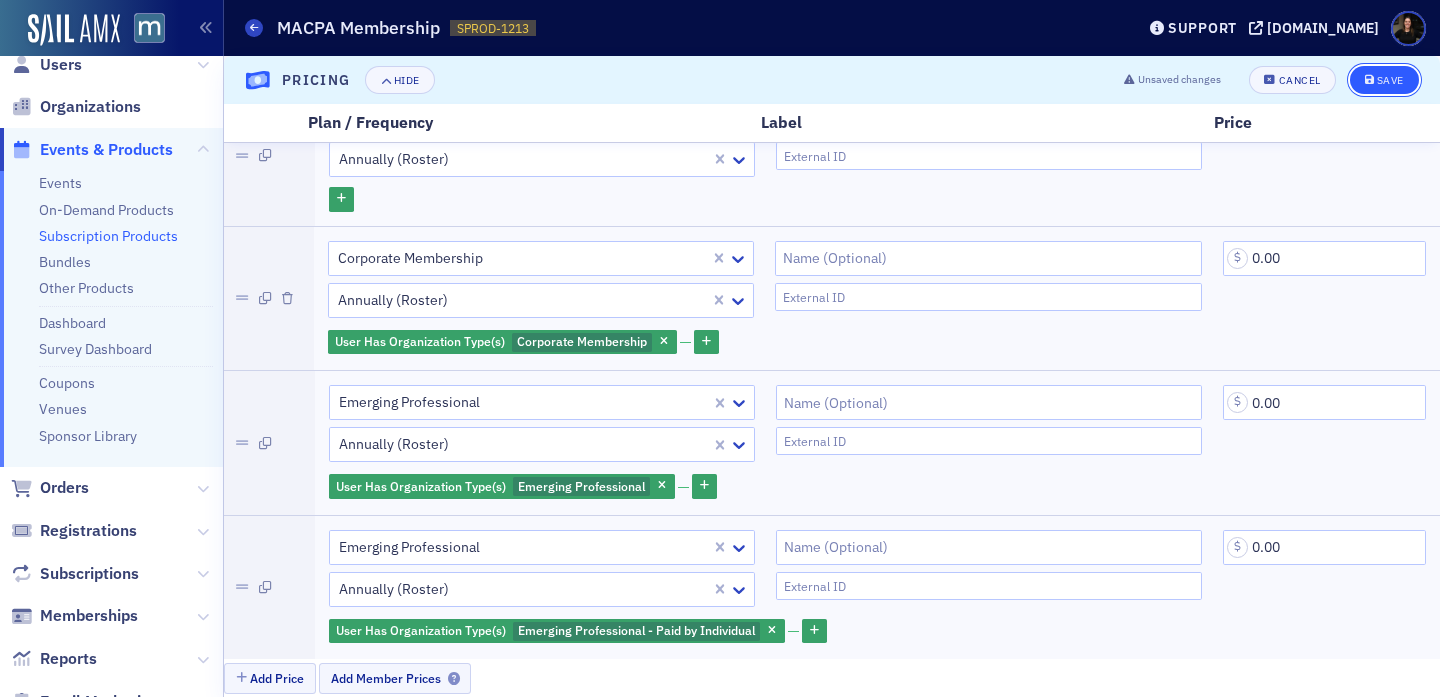 click on "Save" 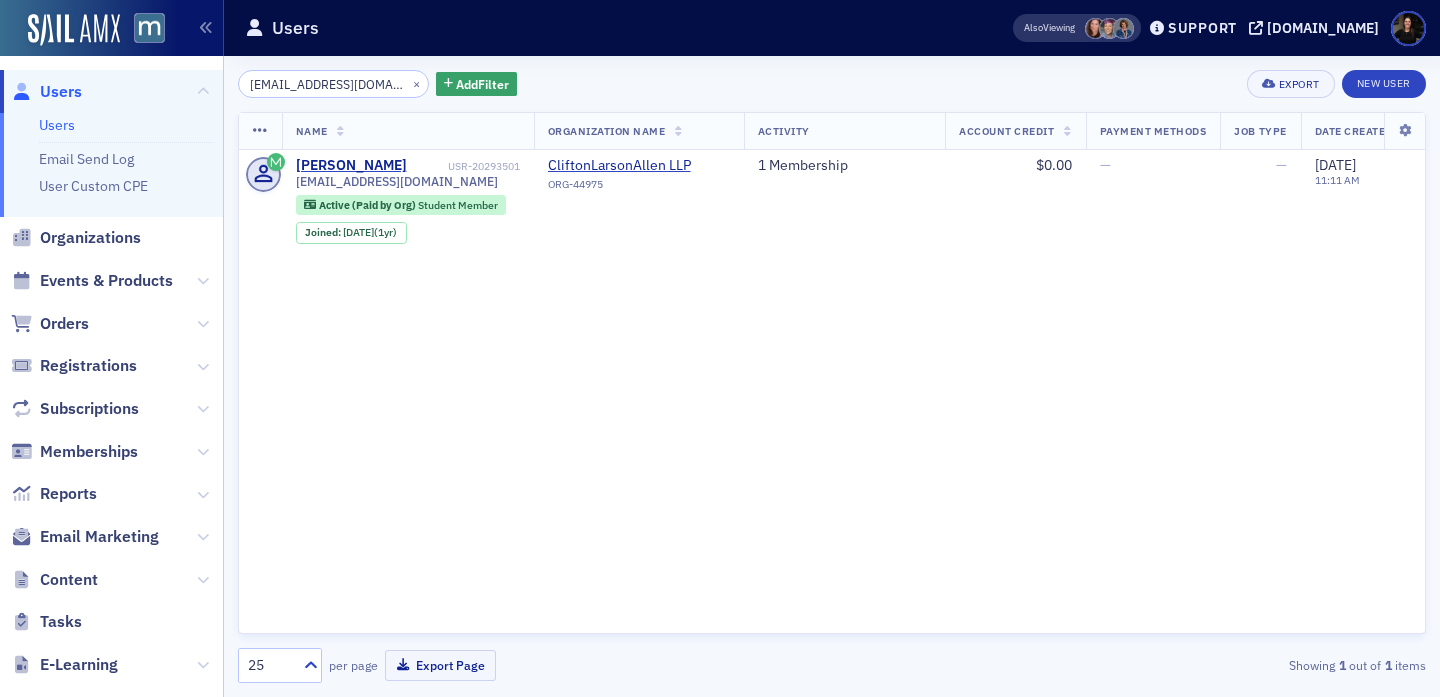 scroll, scrollTop: 0, scrollLeft: 0, axis: both 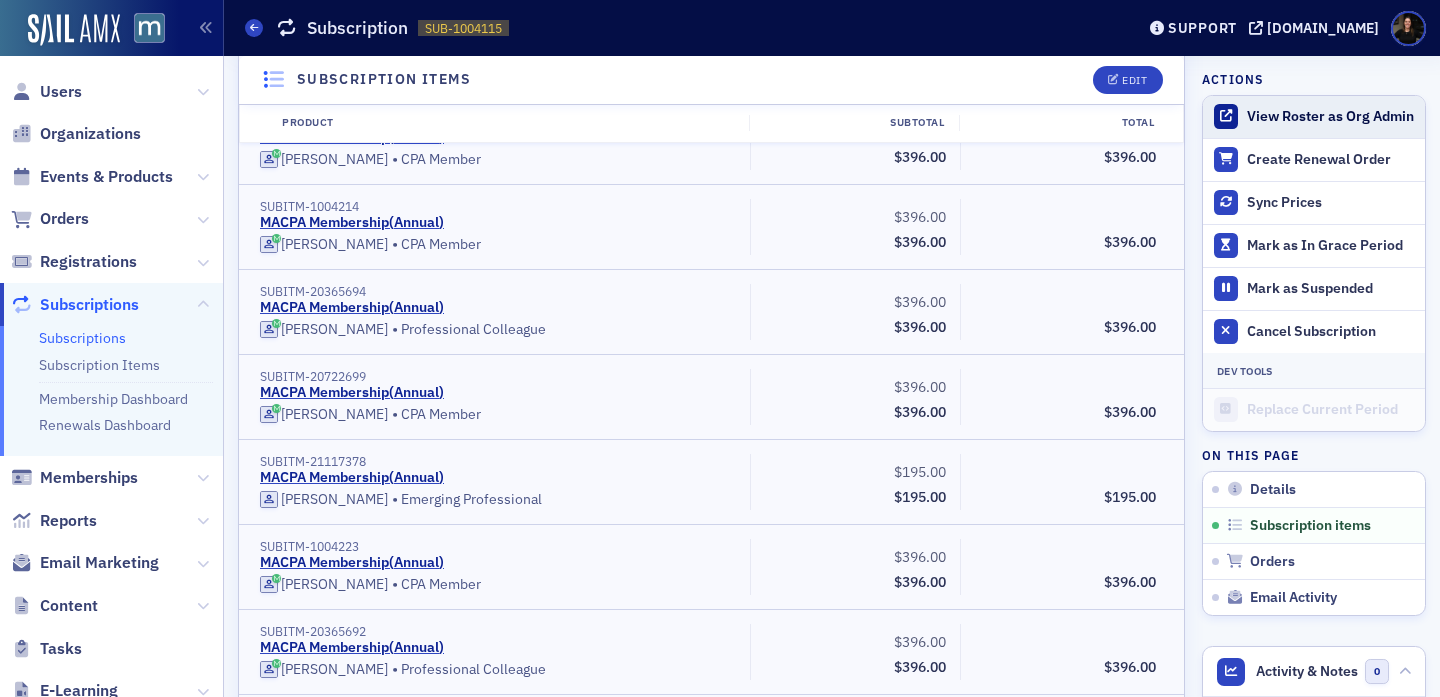 click on "View Roster as Org Admin" 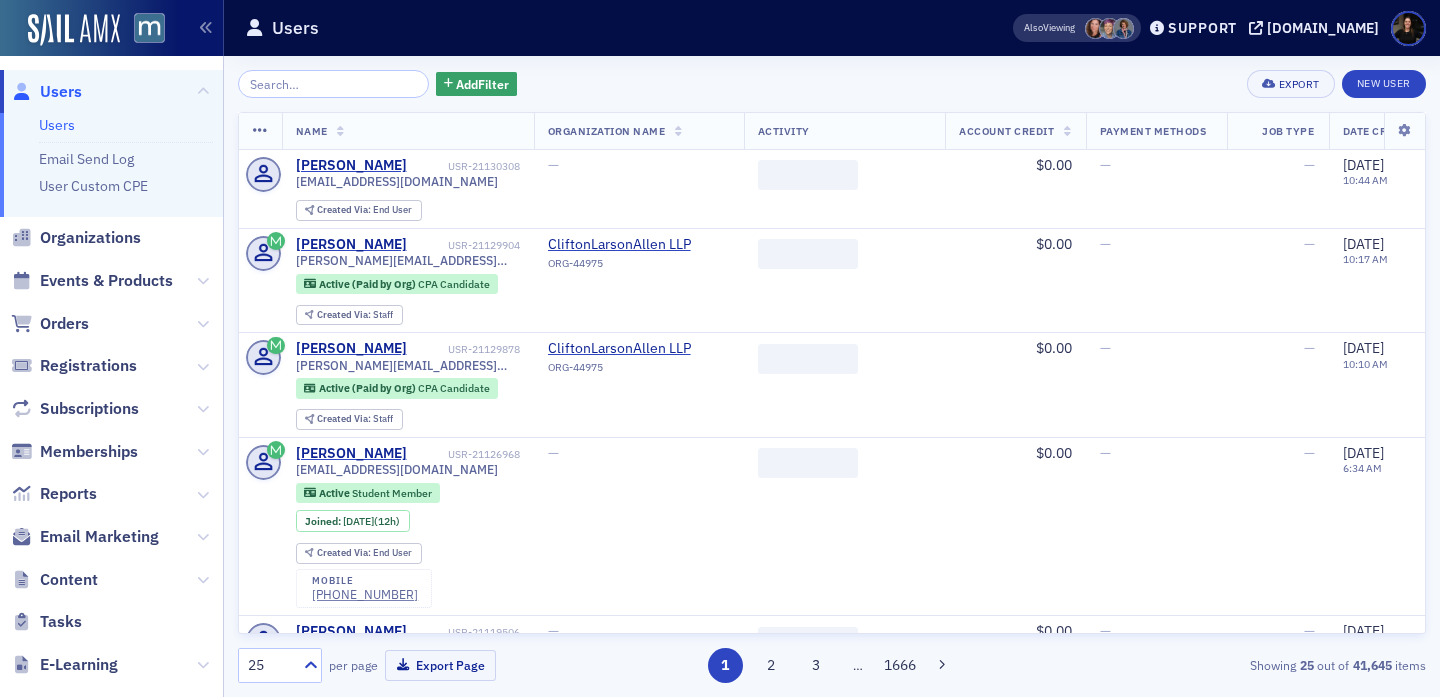 scroll, scrollTop: 0, scrollLeft: 0, axis: both 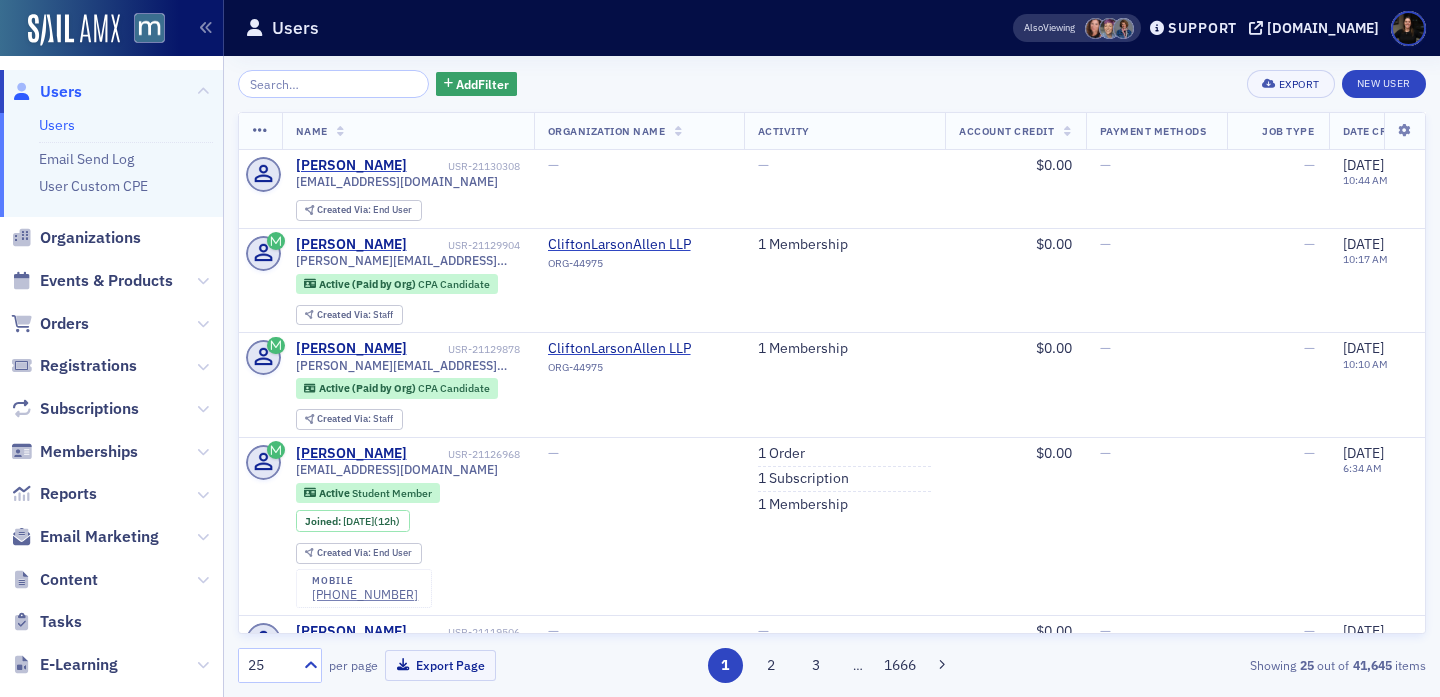 click on "Organizations" 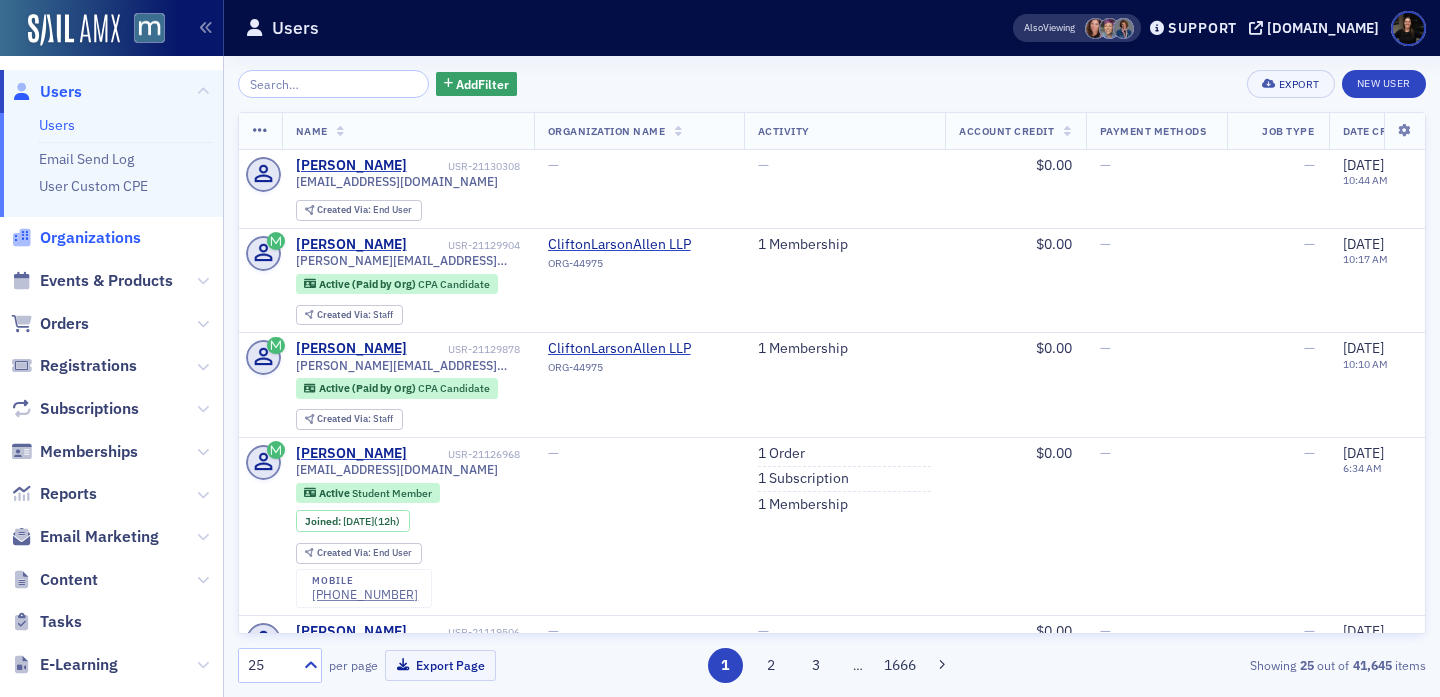 click on "Organizations" 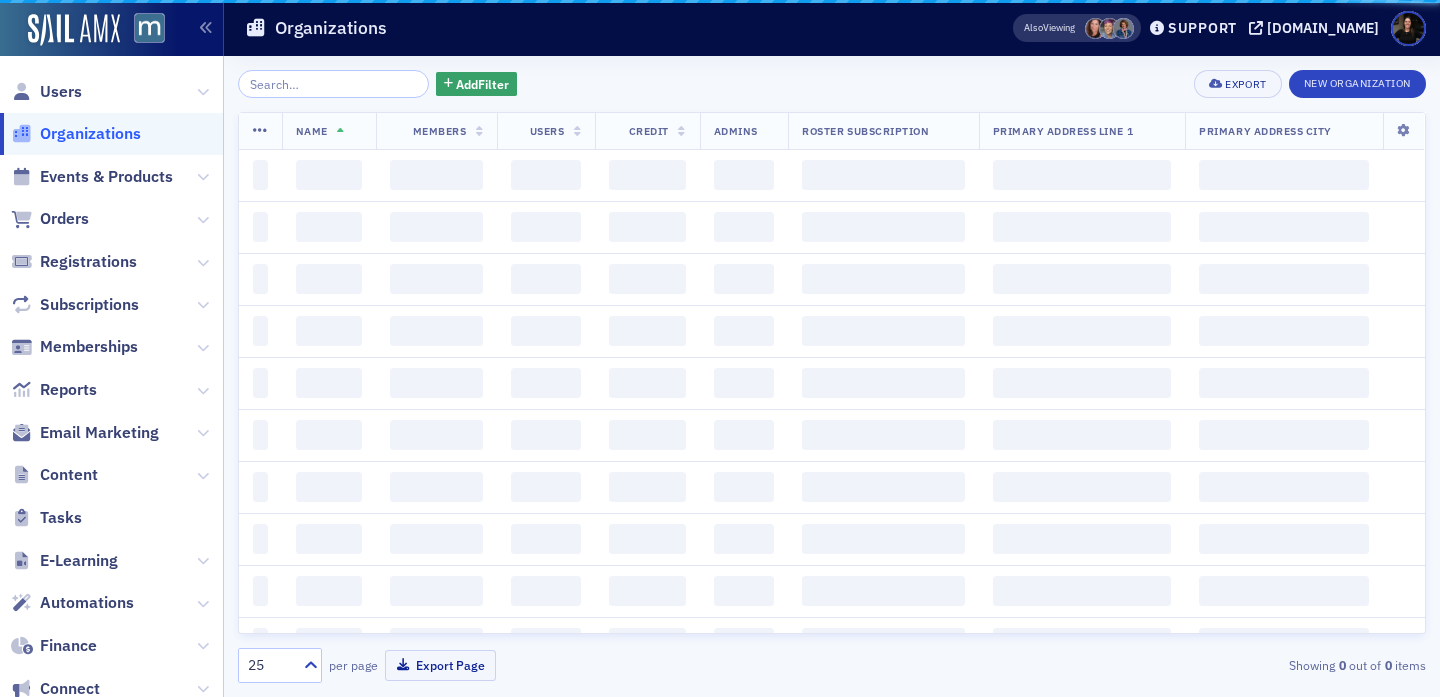 click 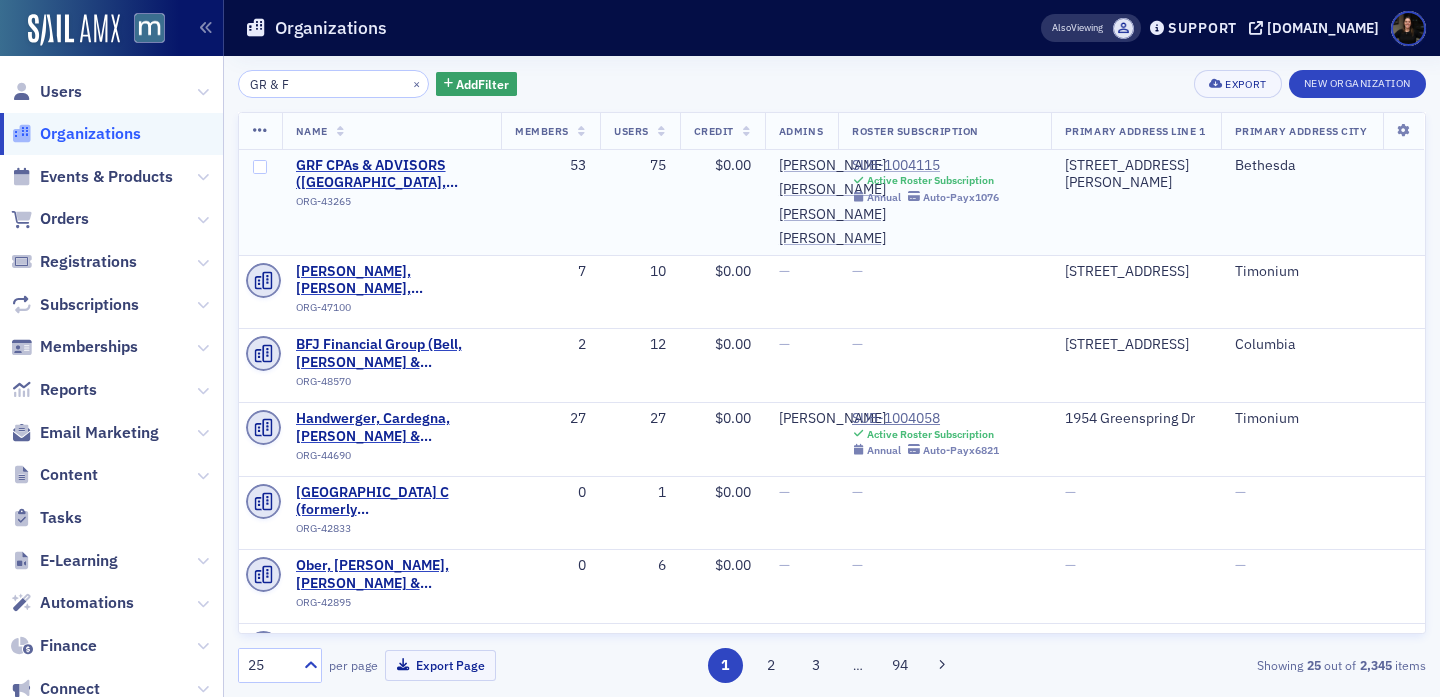 type on "GR & F" 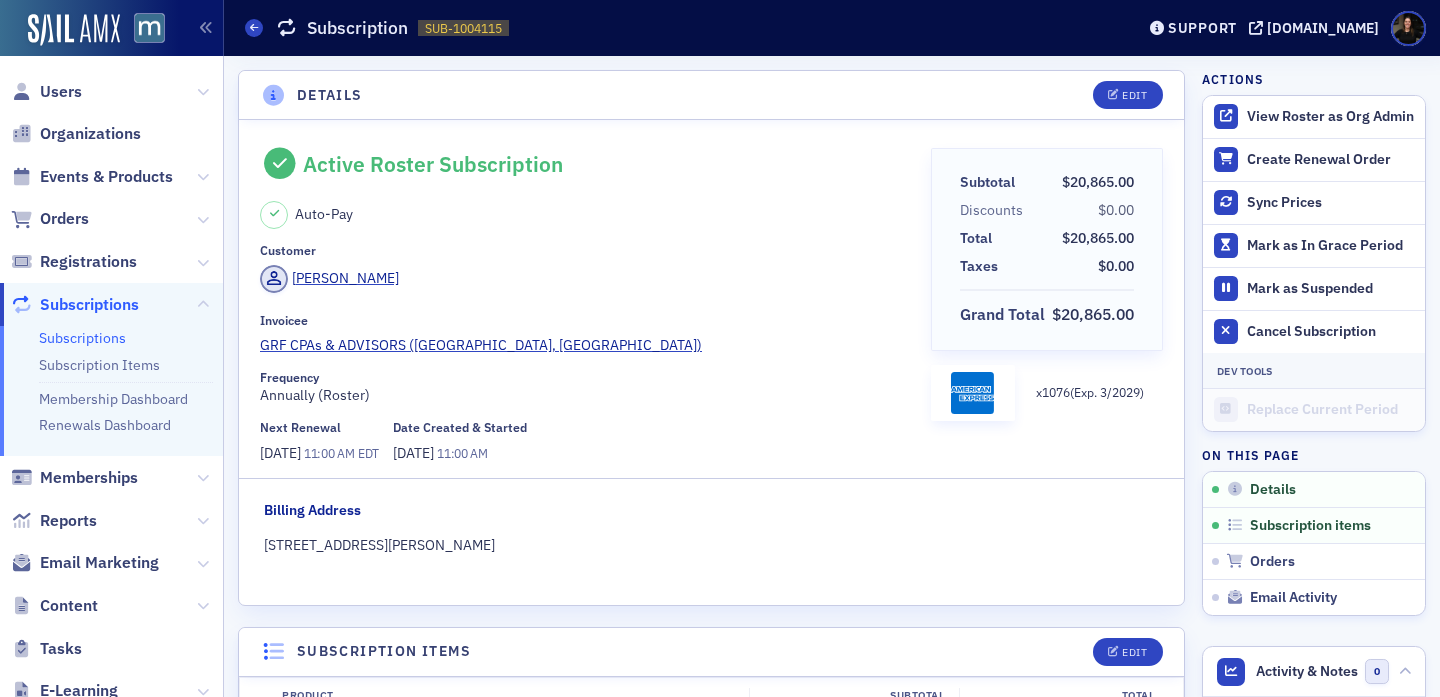 scroll, scrollTop: 0, scrollLeft: 0, axis: both 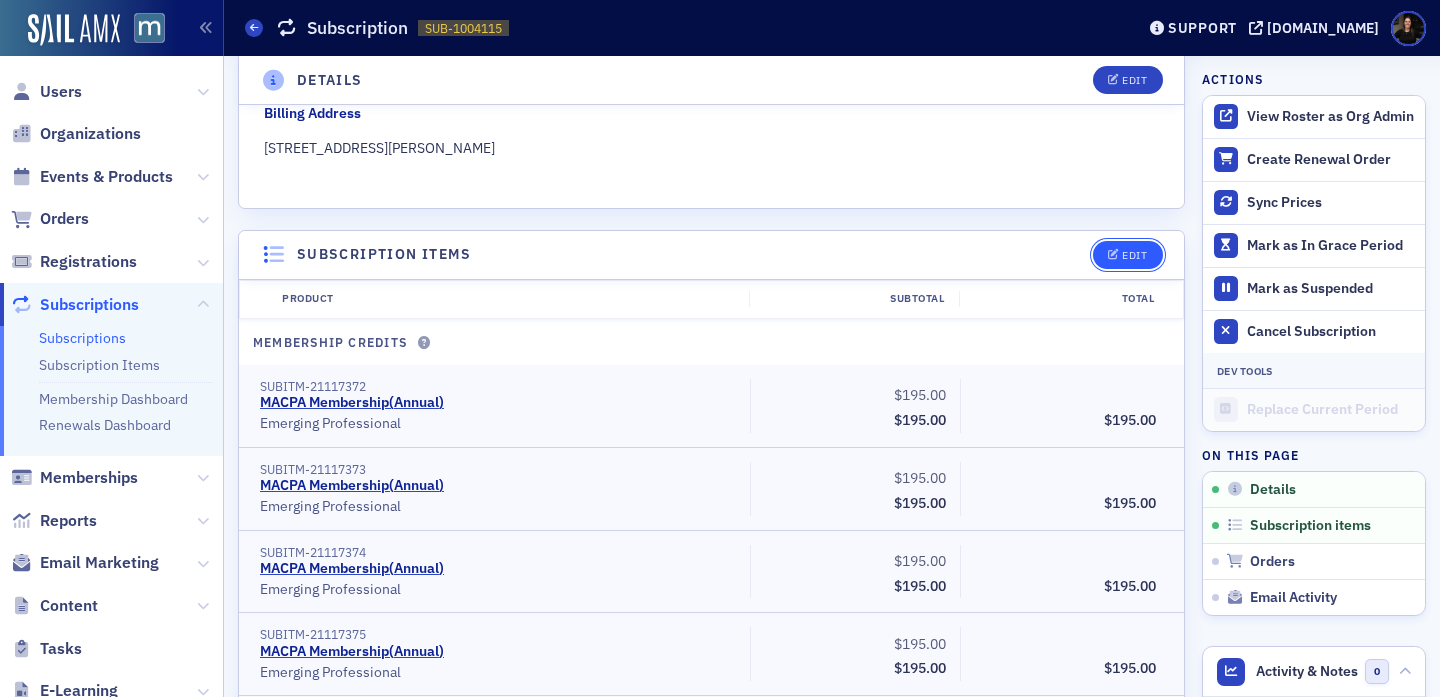 click on "Edit" 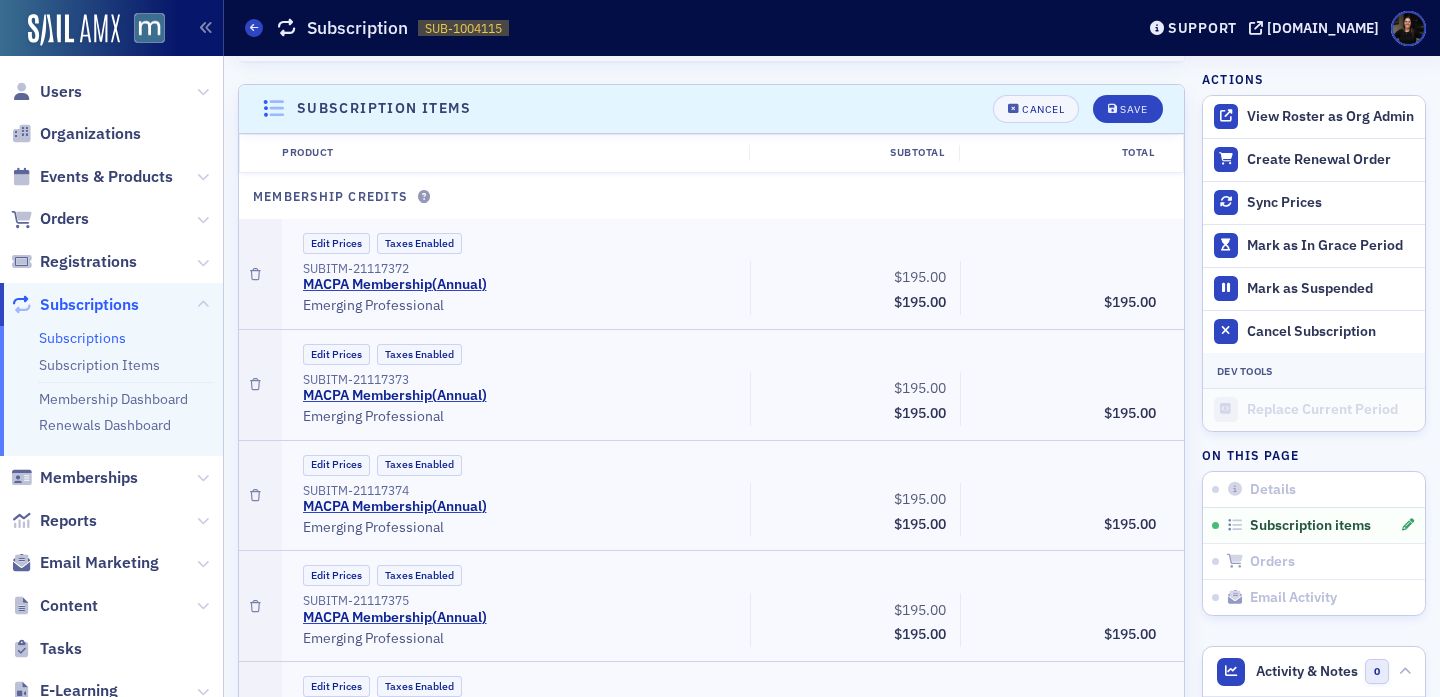 scroll, scrollTop: 560, scrollLeft: 0, axis: vertical 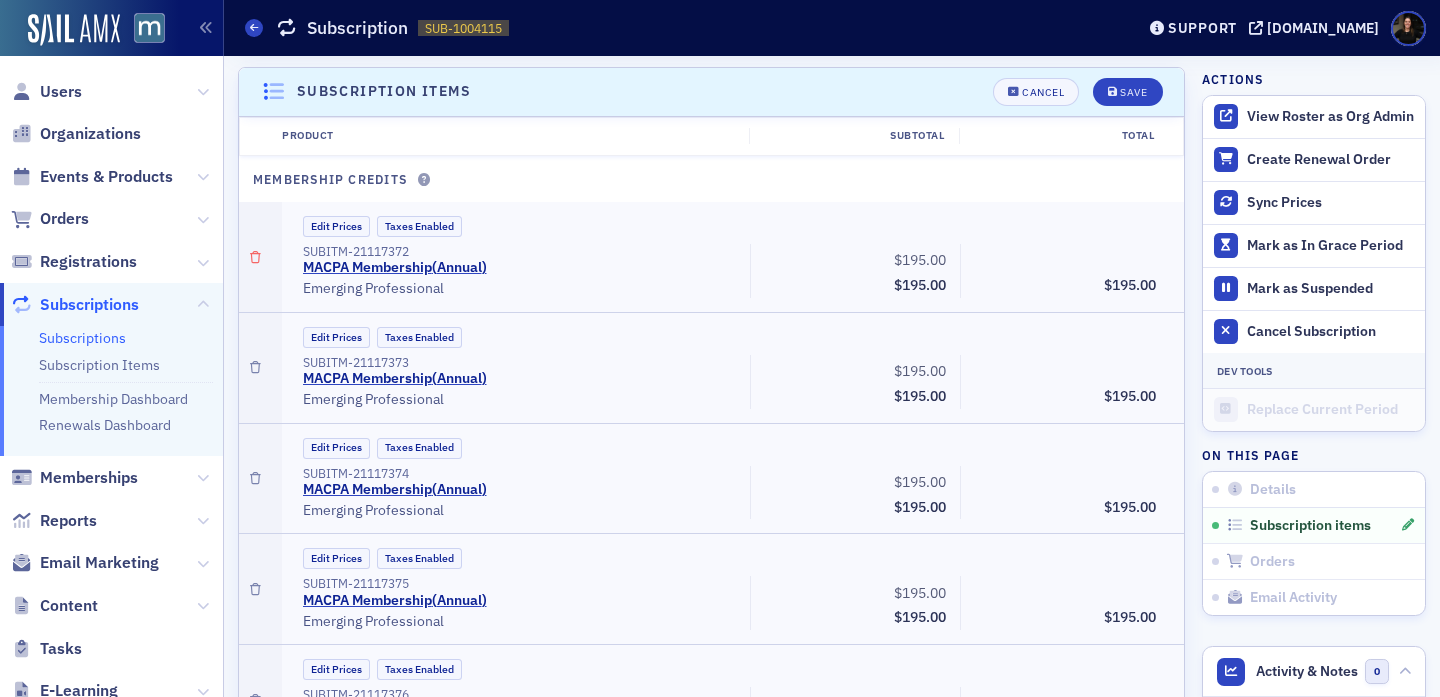 click 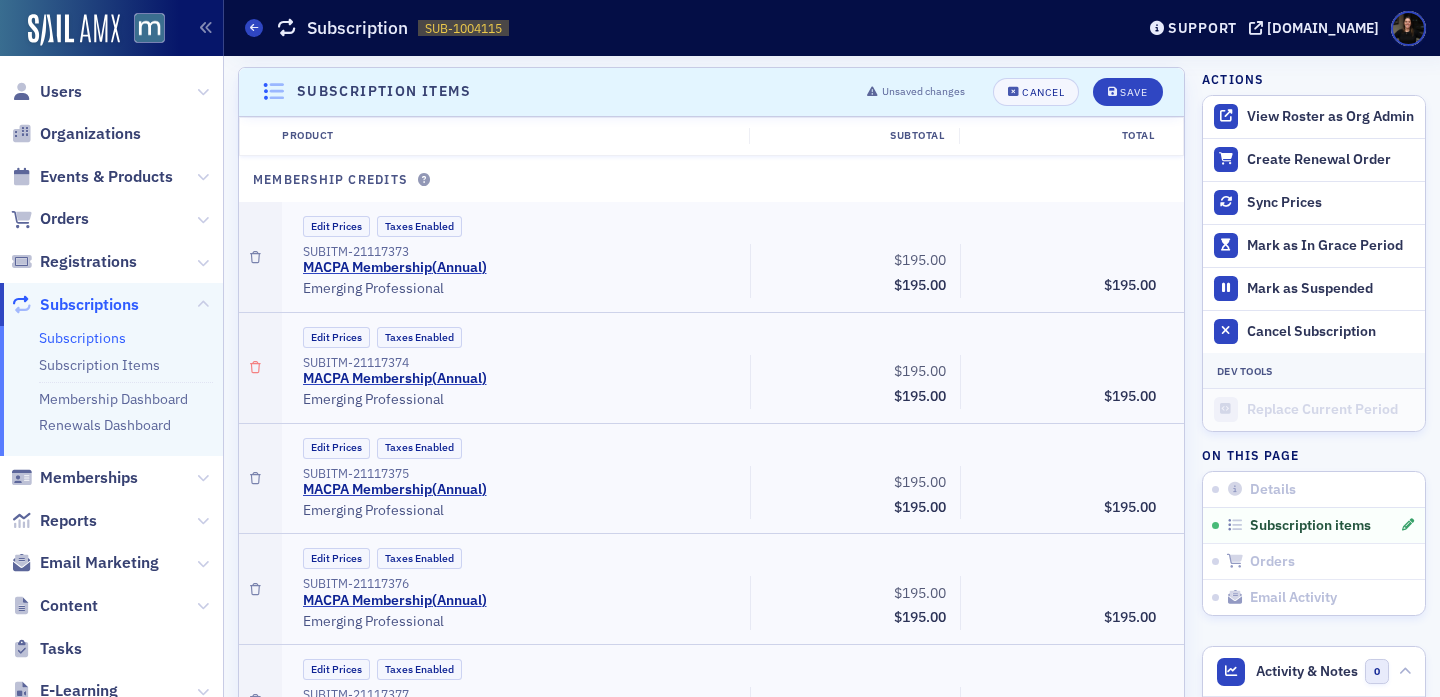 click 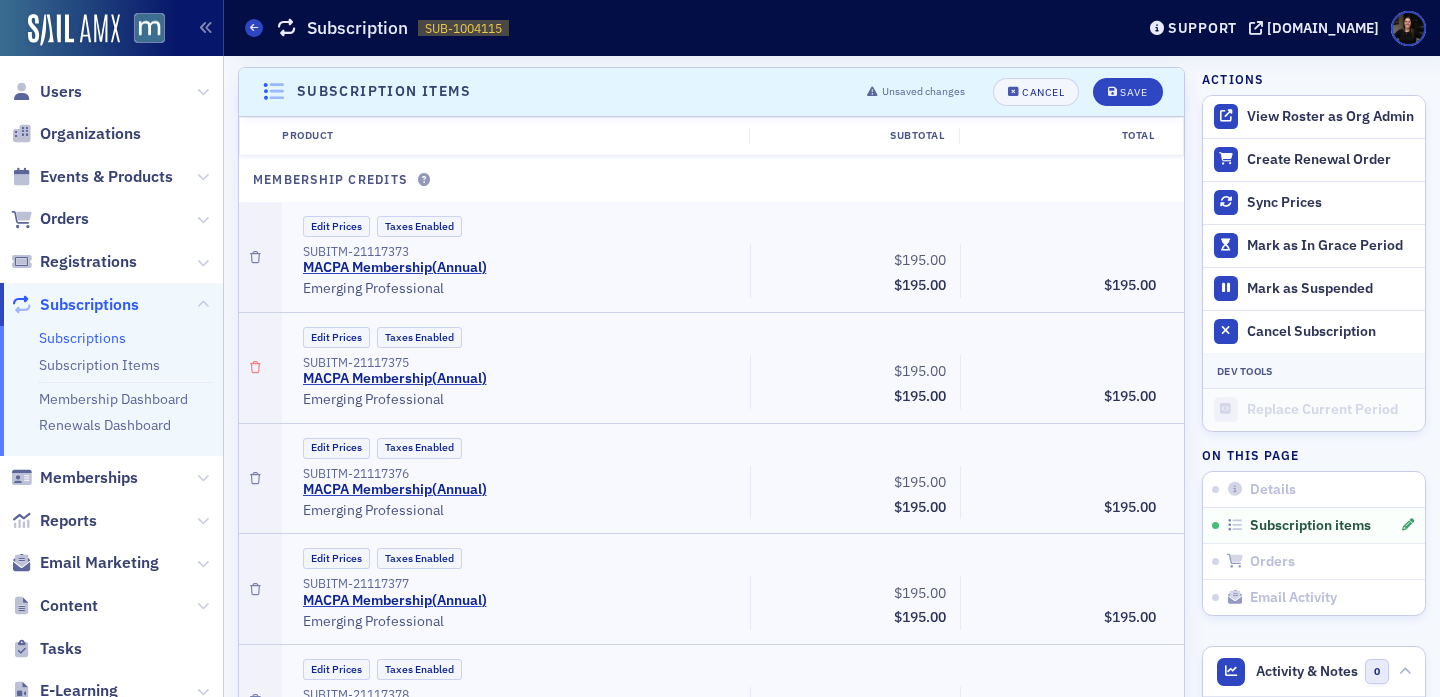 click 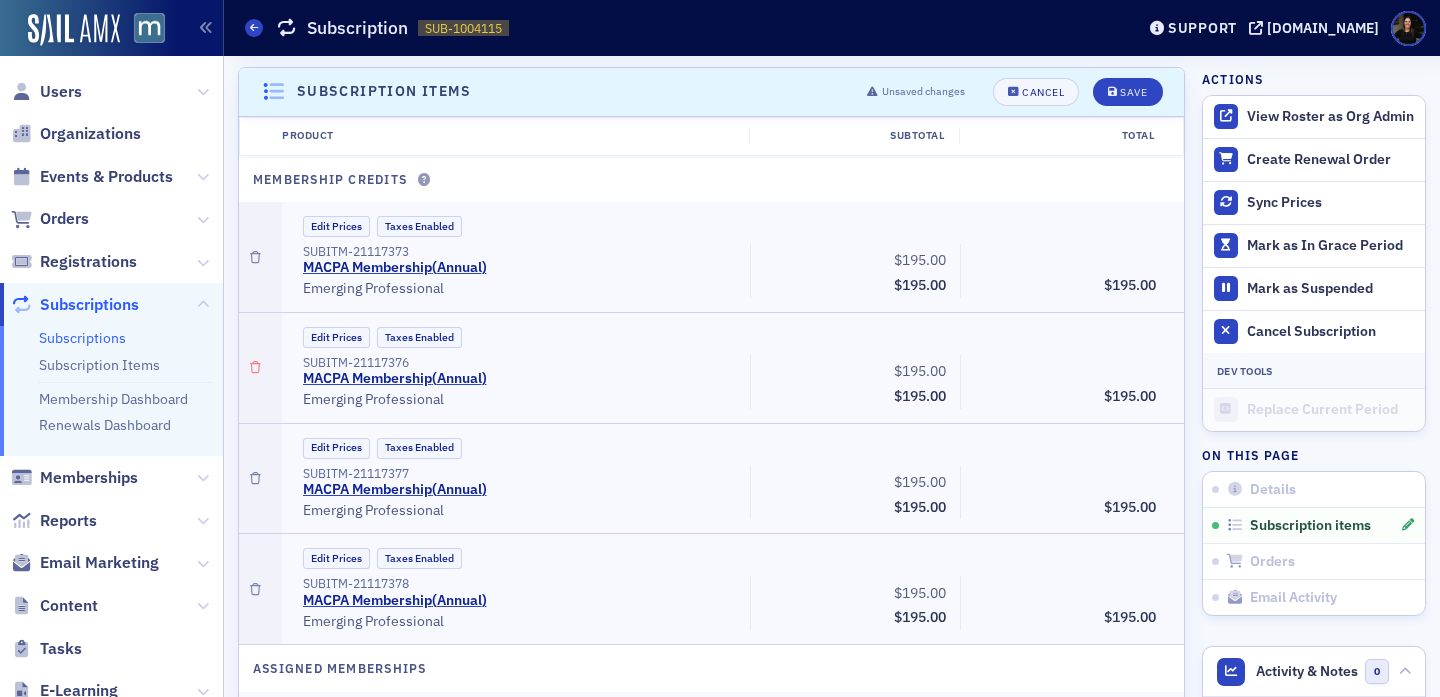 click 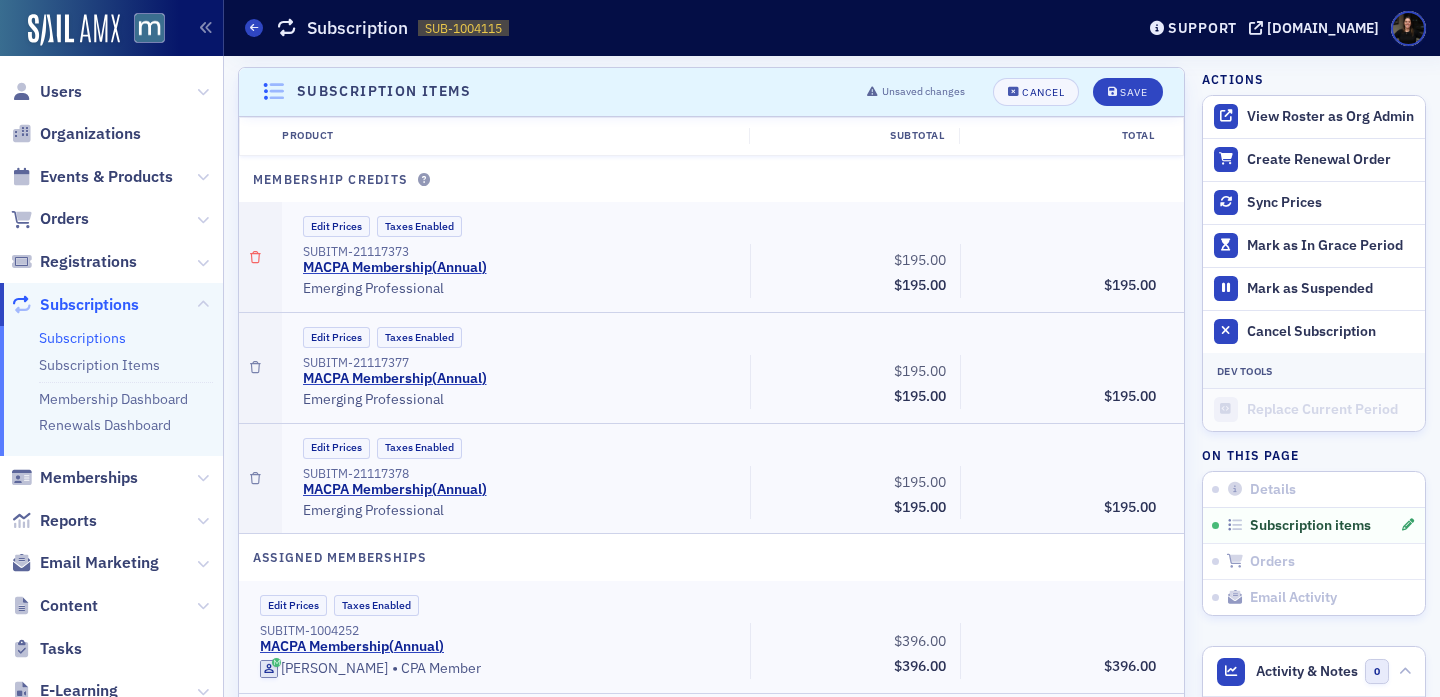 click 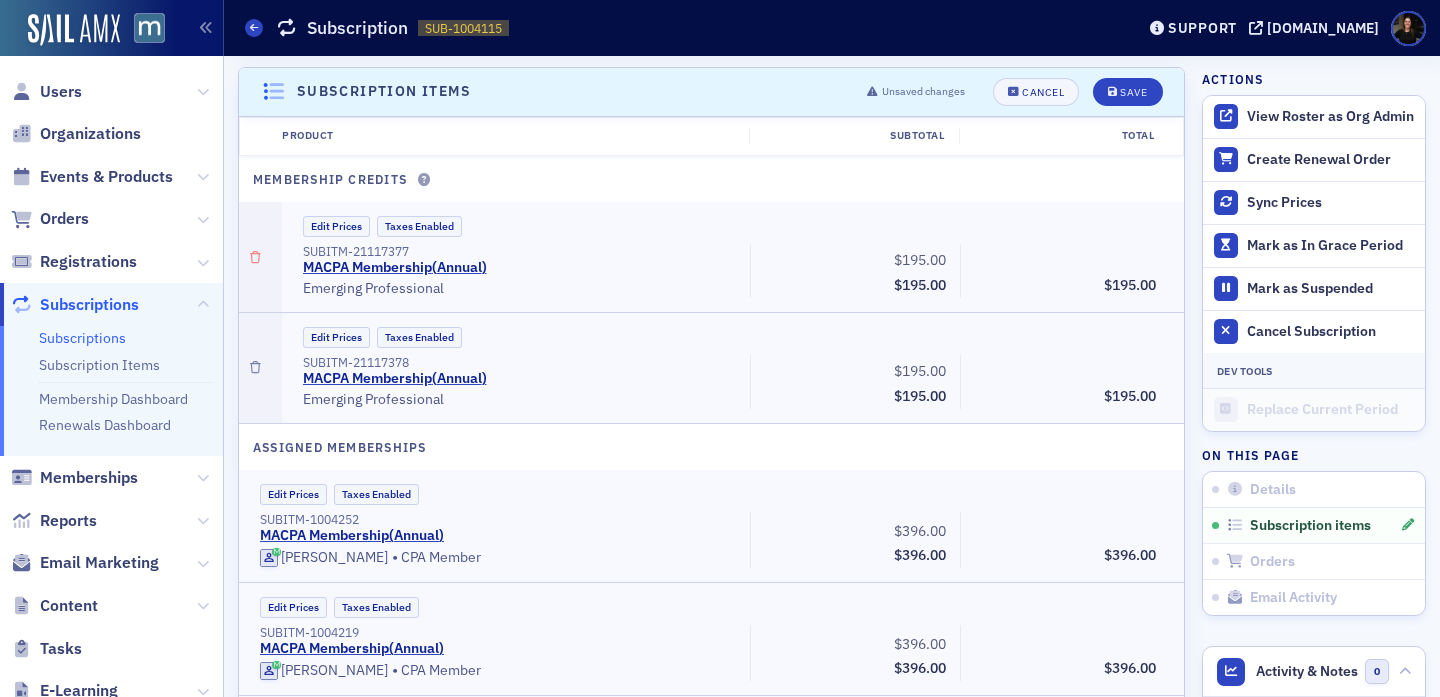 drag, startPoint x: 250, startPoint y: 357, endPoint x: 250, endPoint y: 306, distance: 51 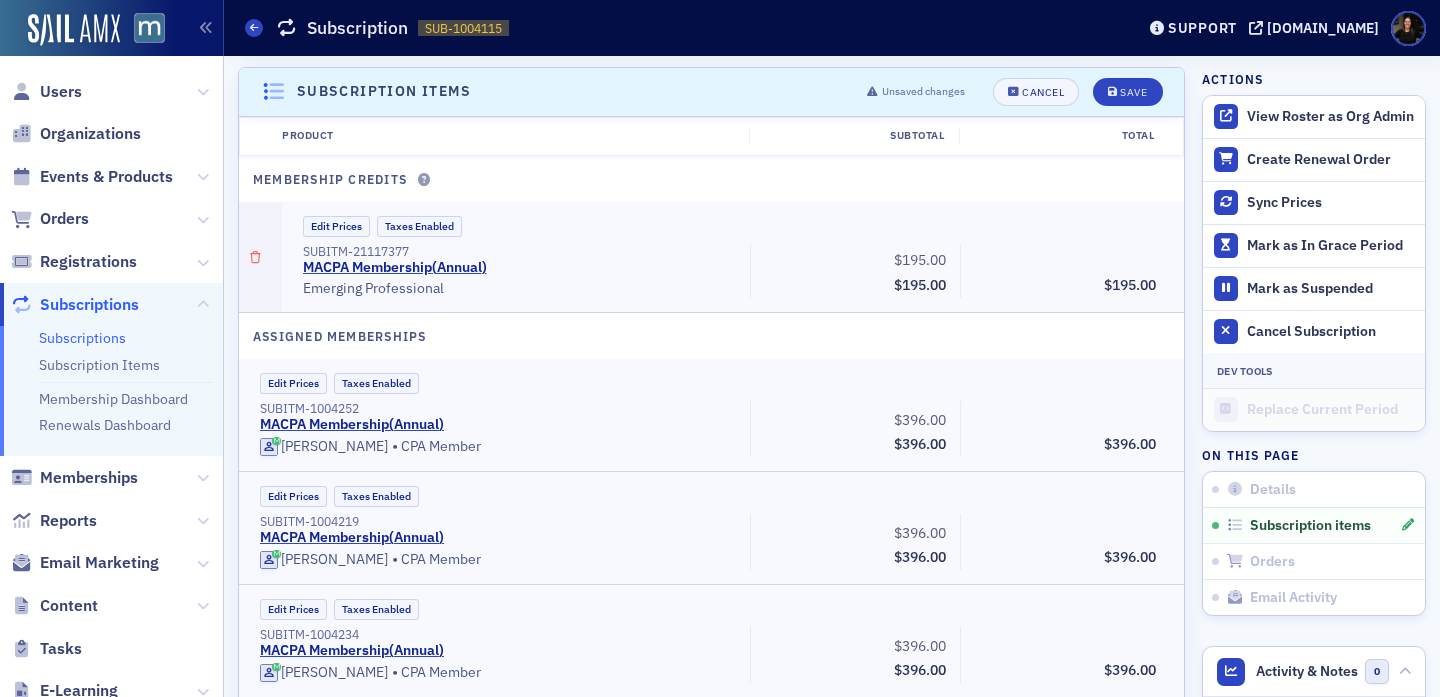 click 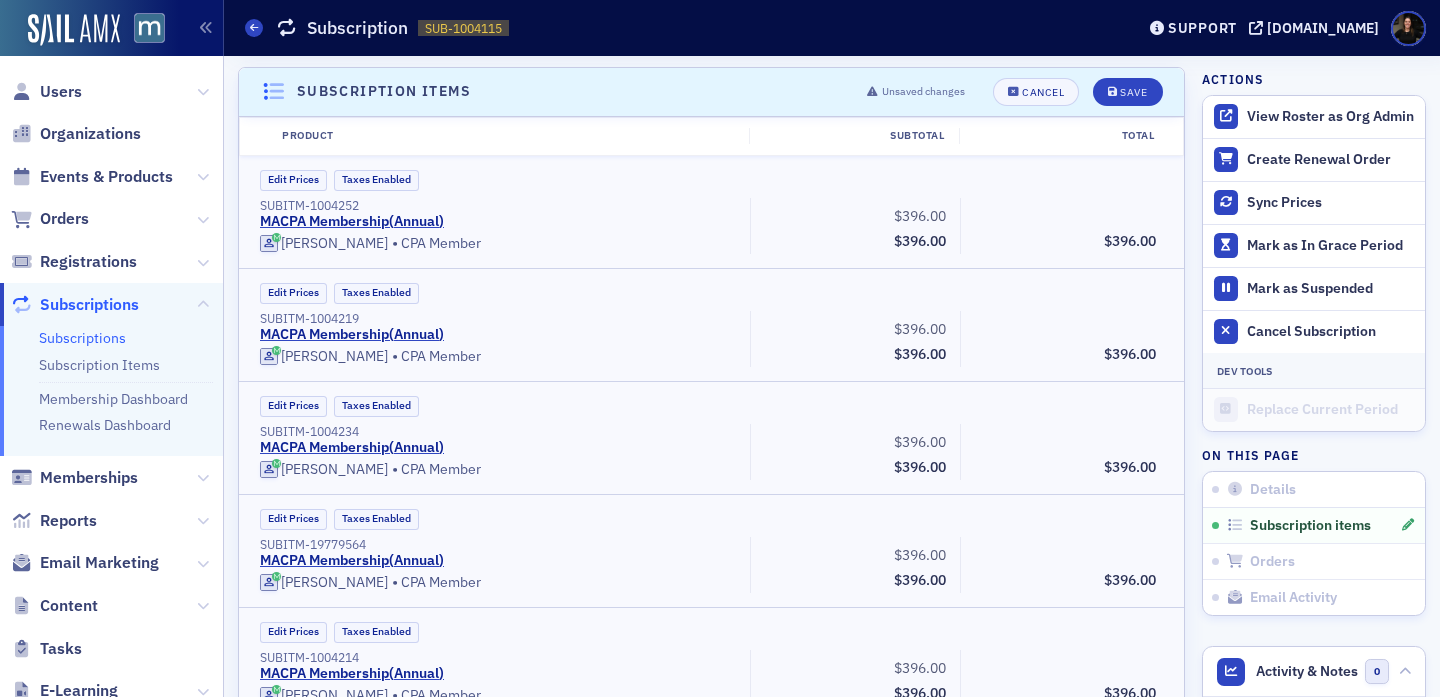 scroll, scrollTop: 357, scrollLeft: 0, axis: vertical 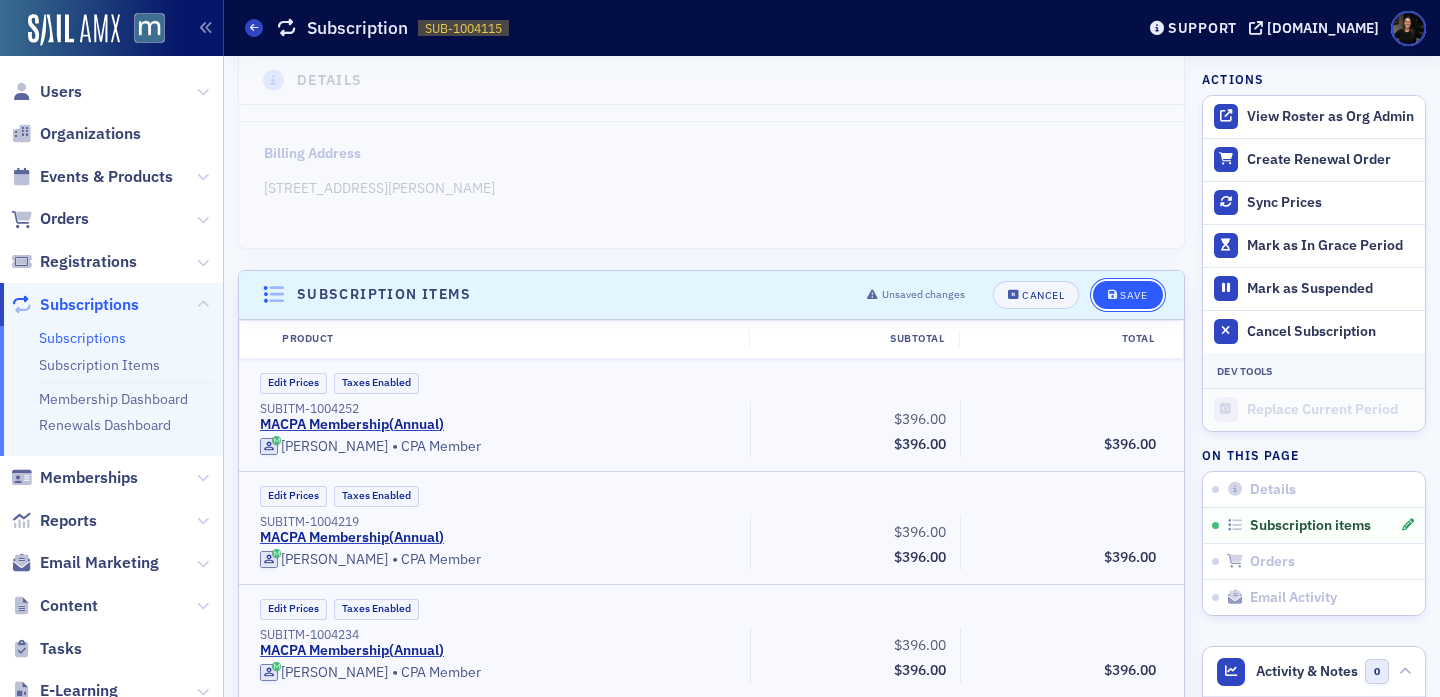 click on "Save" 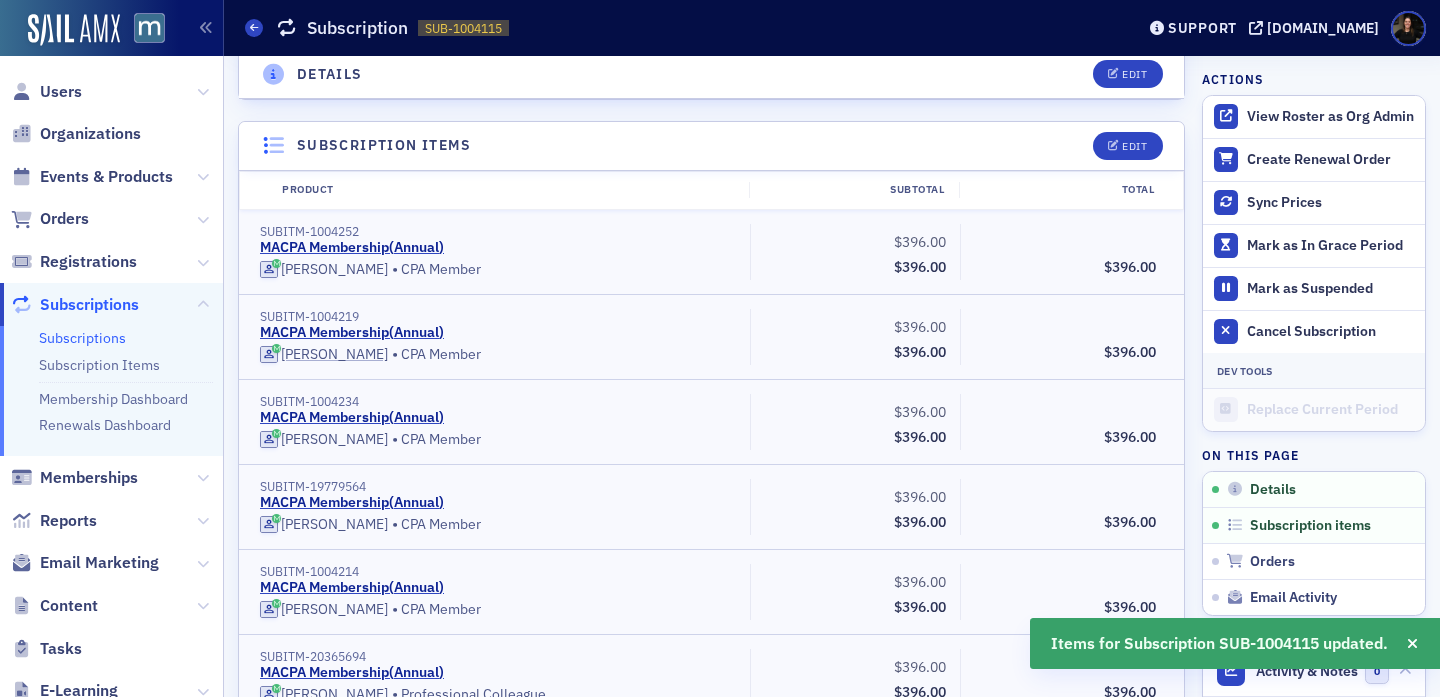 scroll, scrollTop: 560, scrollLeft: 0, axis: vertical 